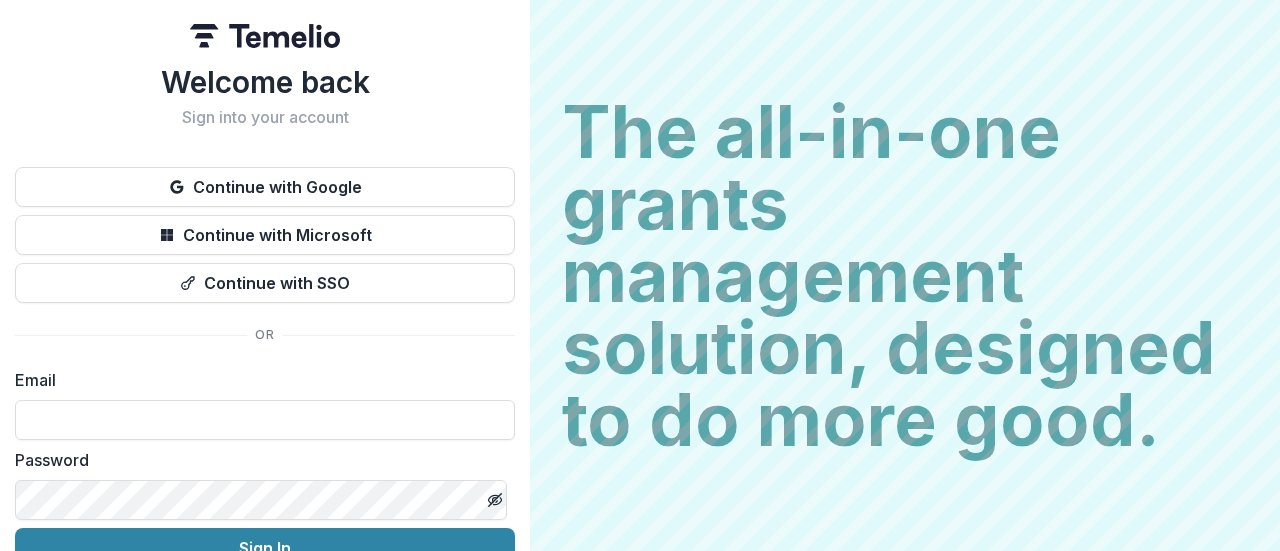 scroll, scrollTop: 0, scrollLeft: 0, axis: both 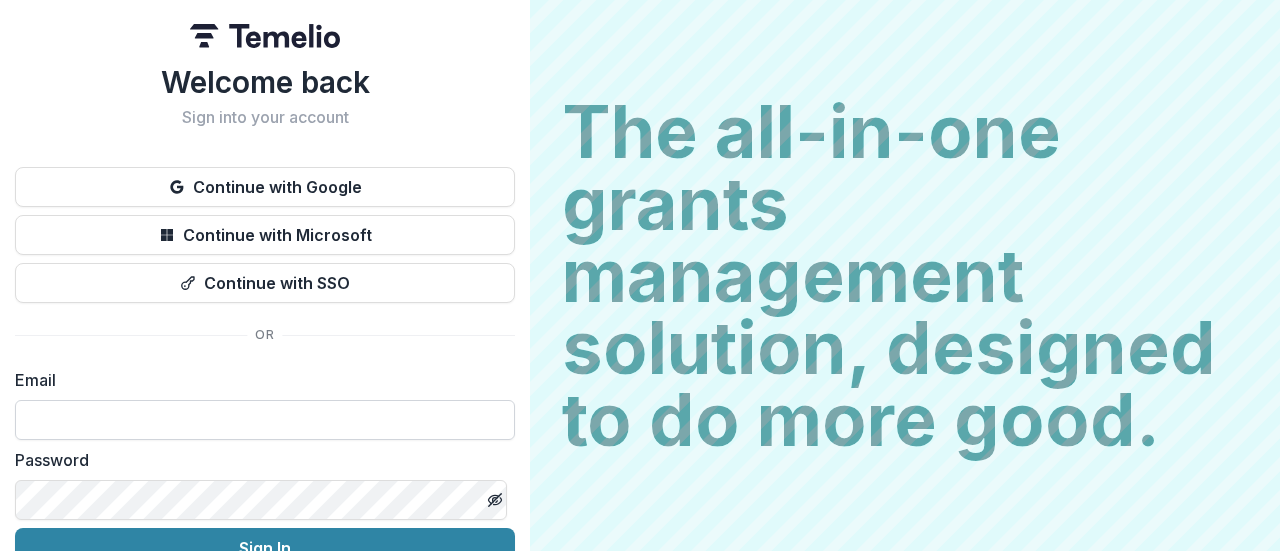 click at bounding box center (265, 420) 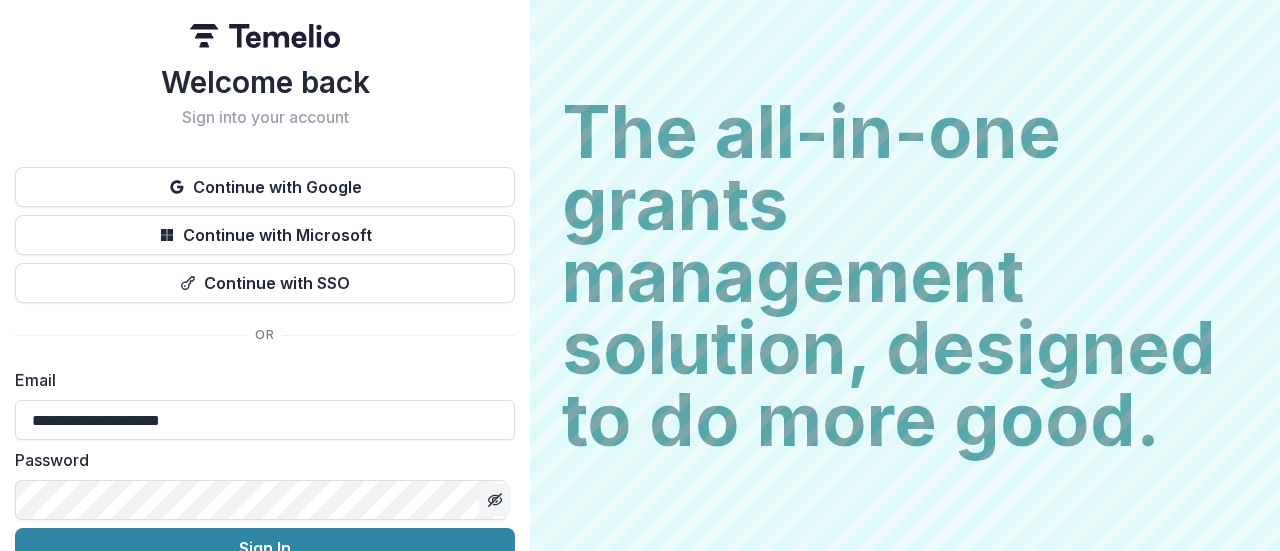 click 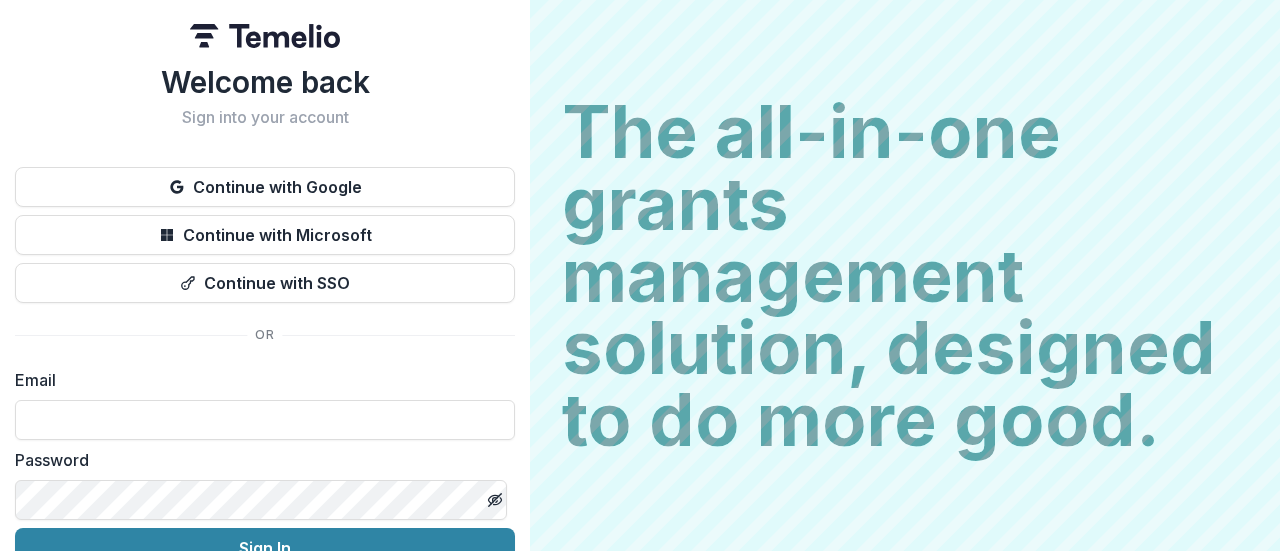 scroll, scrollTop: 0, scrollLeft: 0, axis: both 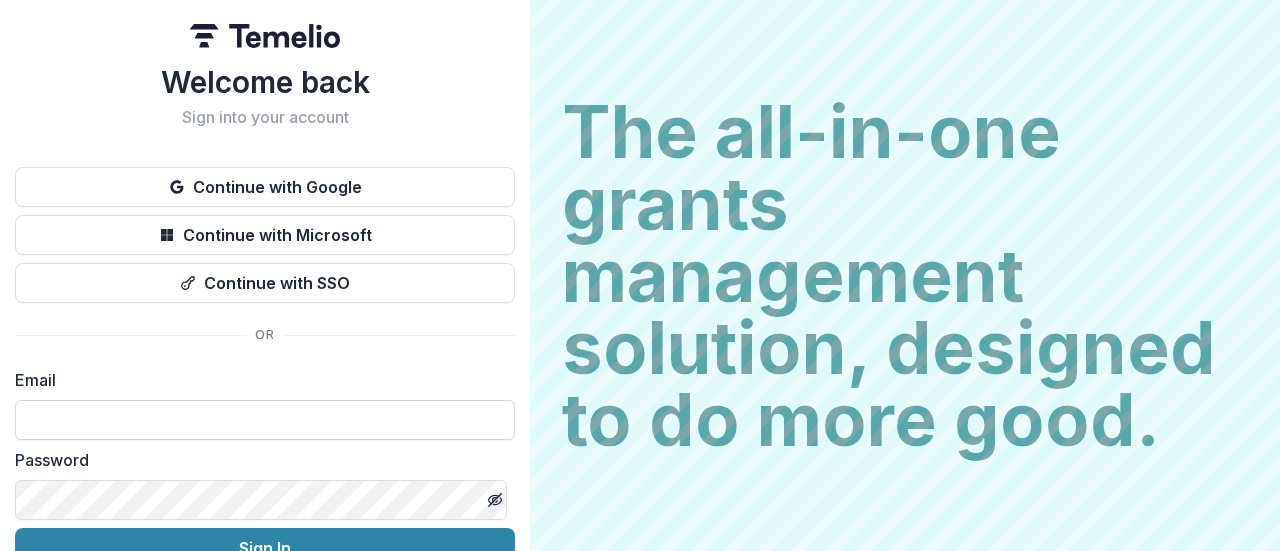 click at bounding box center [265, 420] 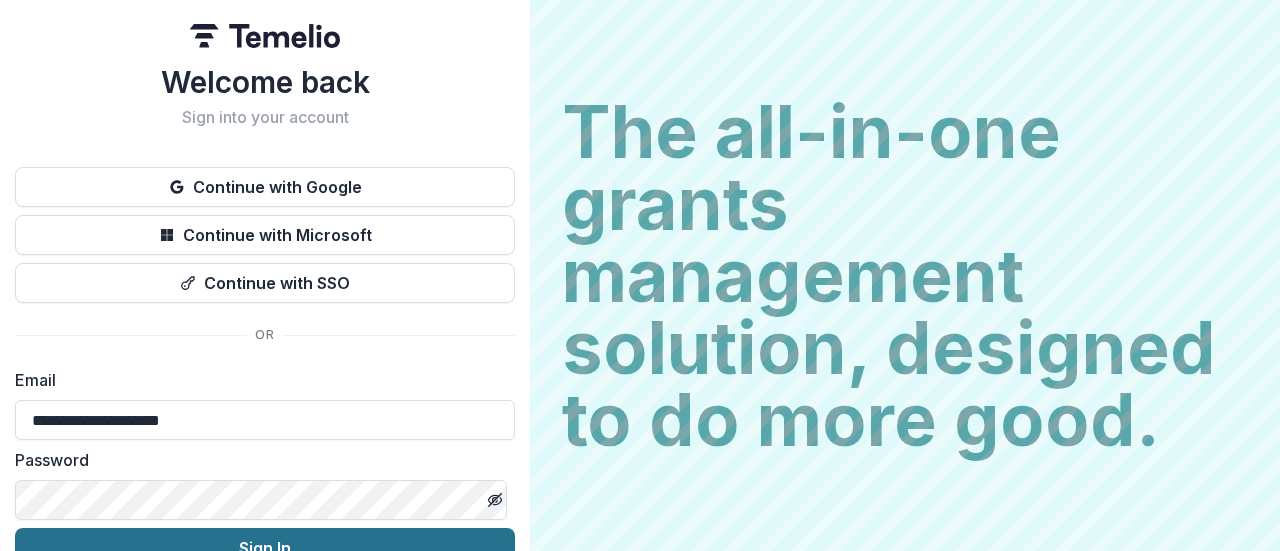 click on "Sign In" at bounding box center [265, 548] 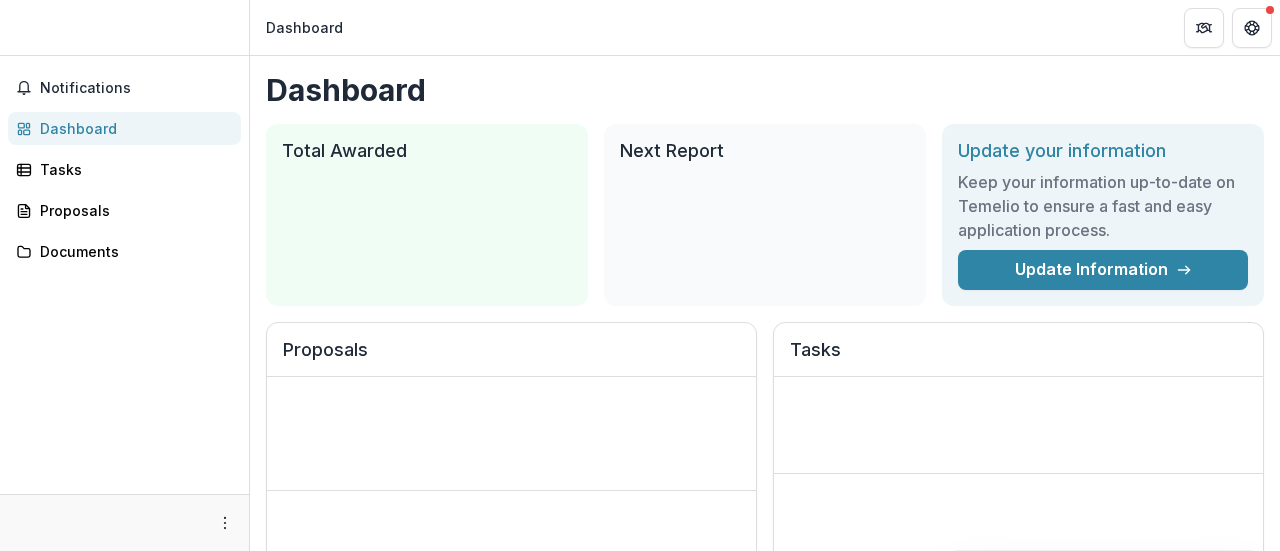 scroll, scrollTop: 0, scrollLeft: 0, axis: both 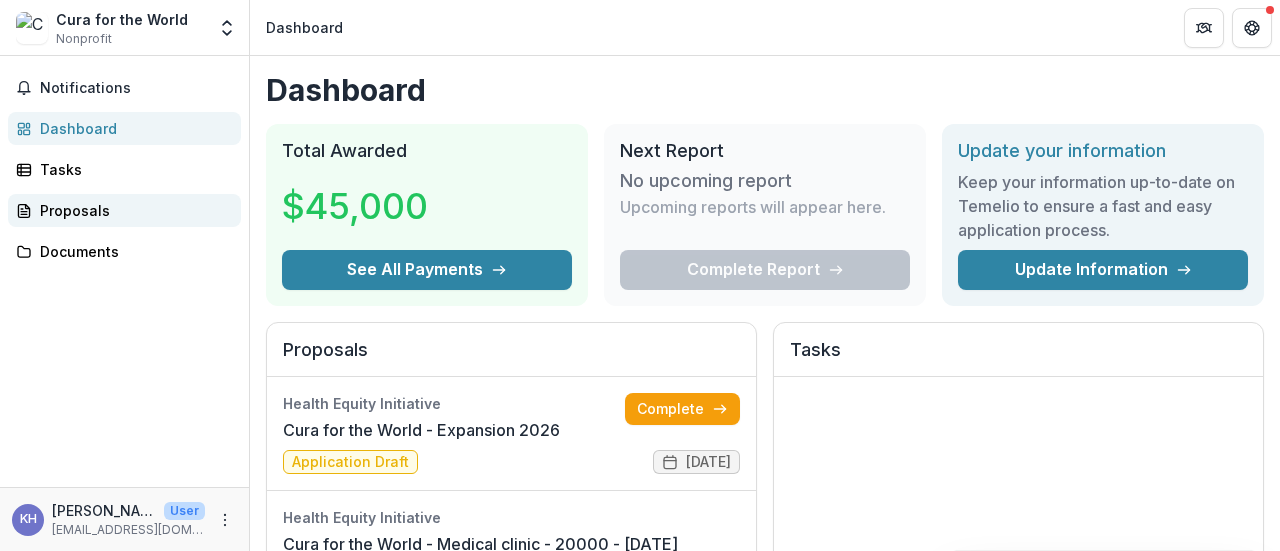 click on "Proposals" at bounding box center [132, 210] 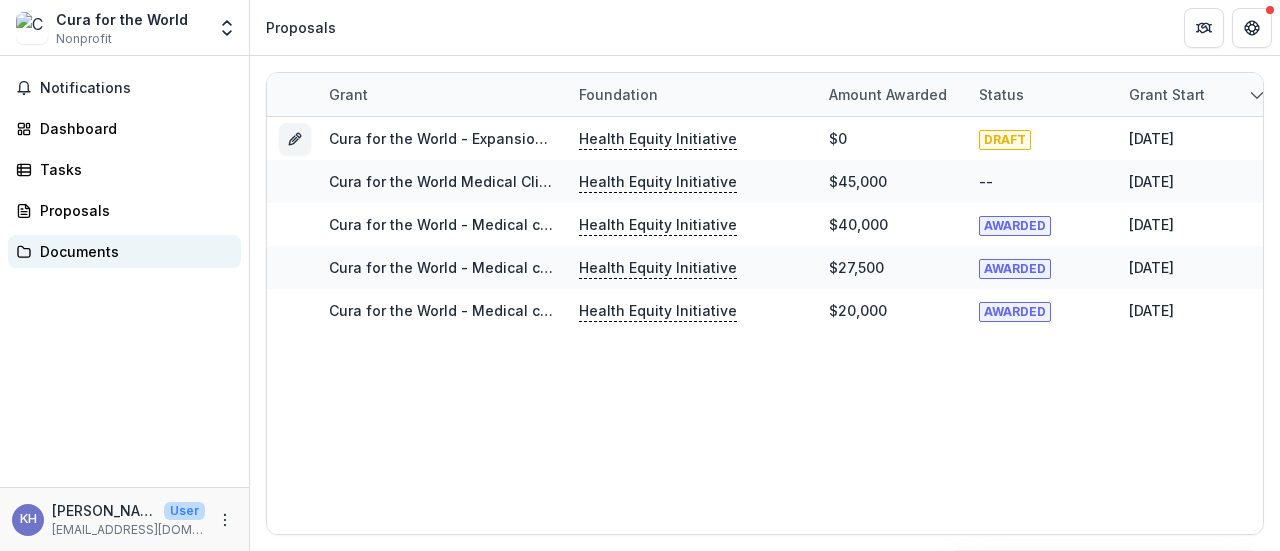 click on "Documents" at bounding box center (132, 251) 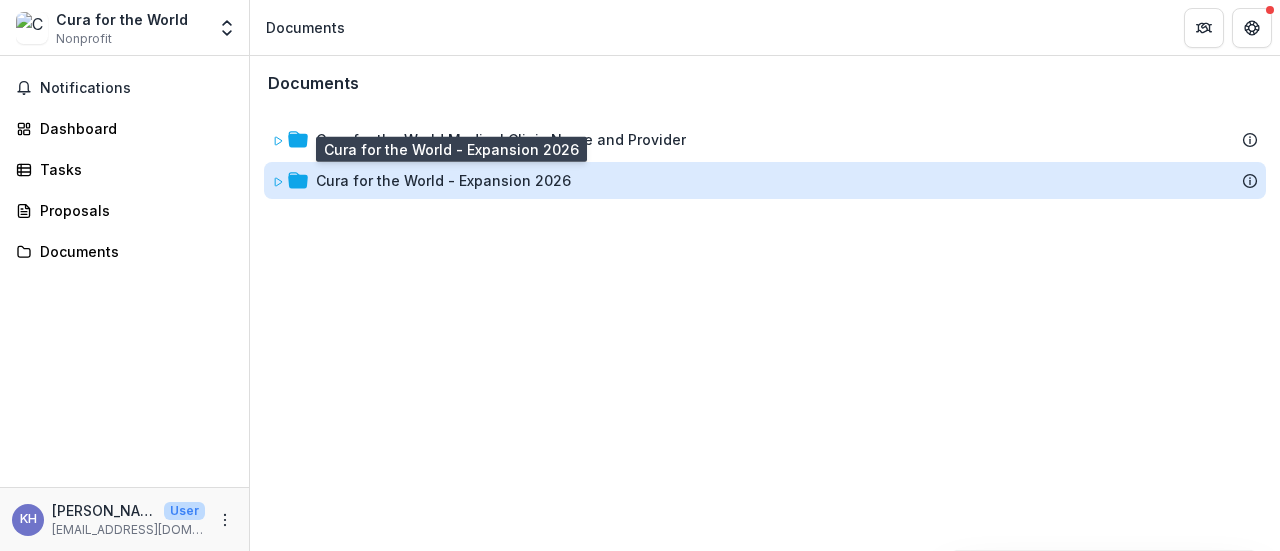 click on "Cura for the World - Expansion 2026" at bounding box center [443, 180] 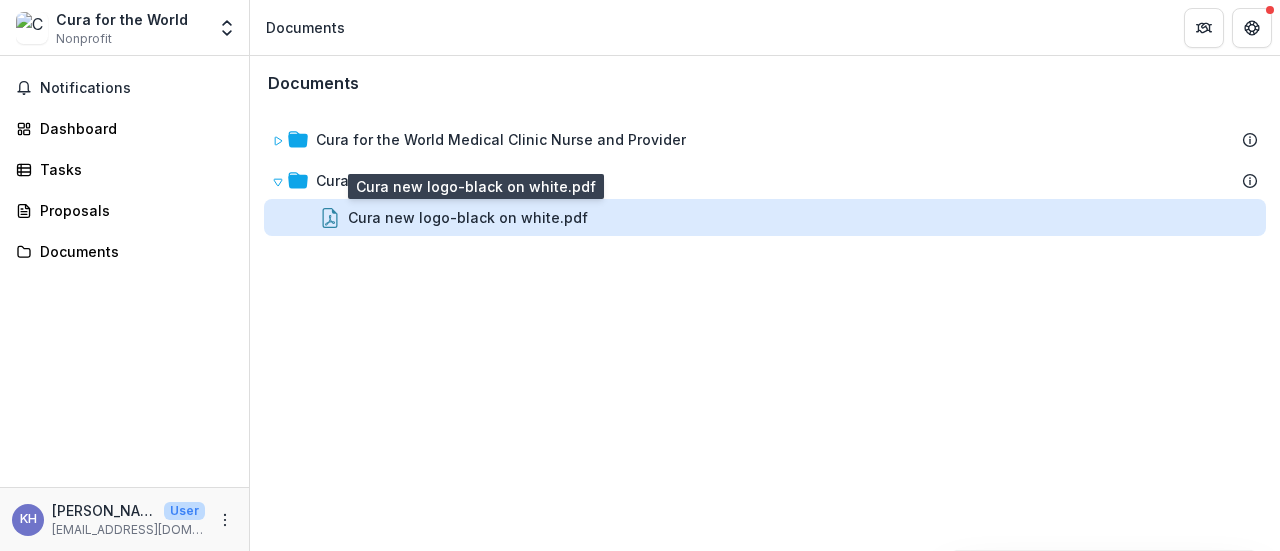 click on "Cura new logo-black on white.pdf" at bounding box center (468, 217) 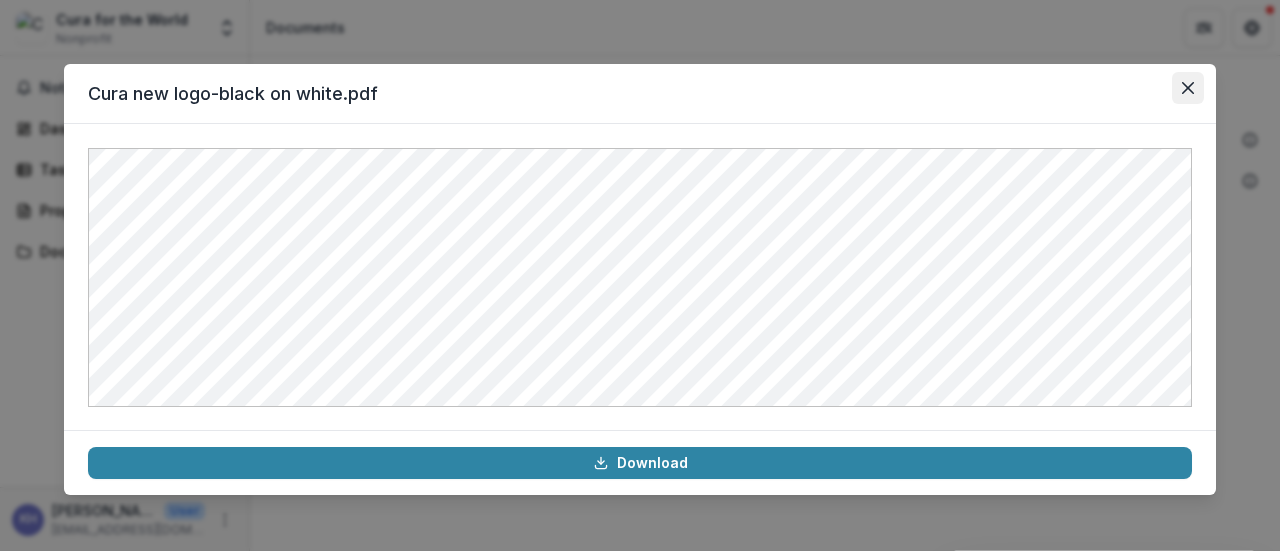 click 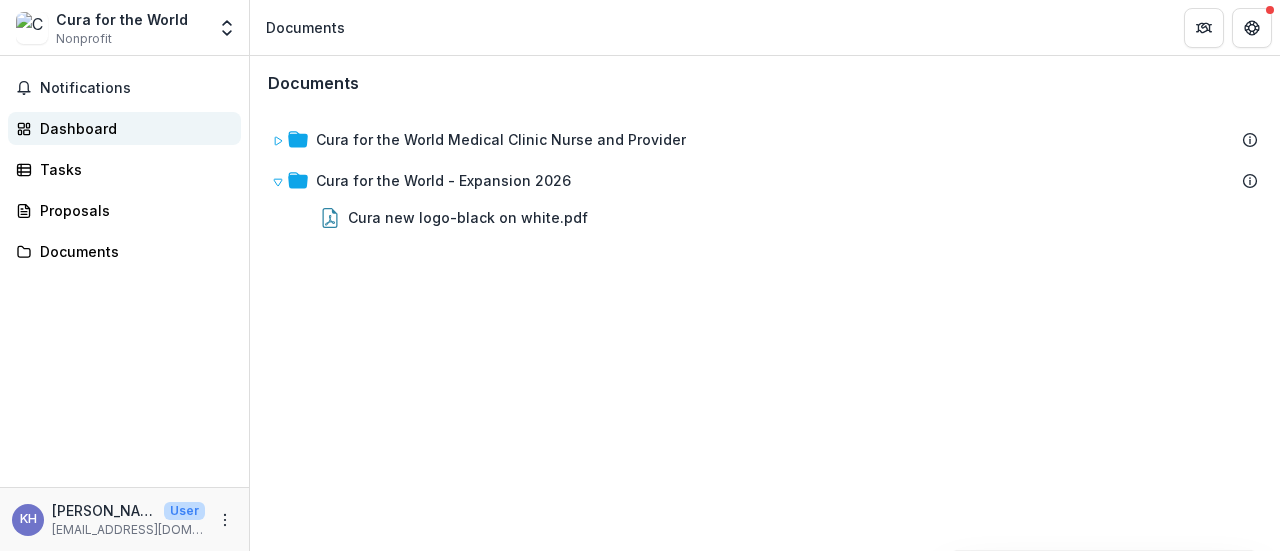 click on "Dashboard" at bounding box center (132, 128) 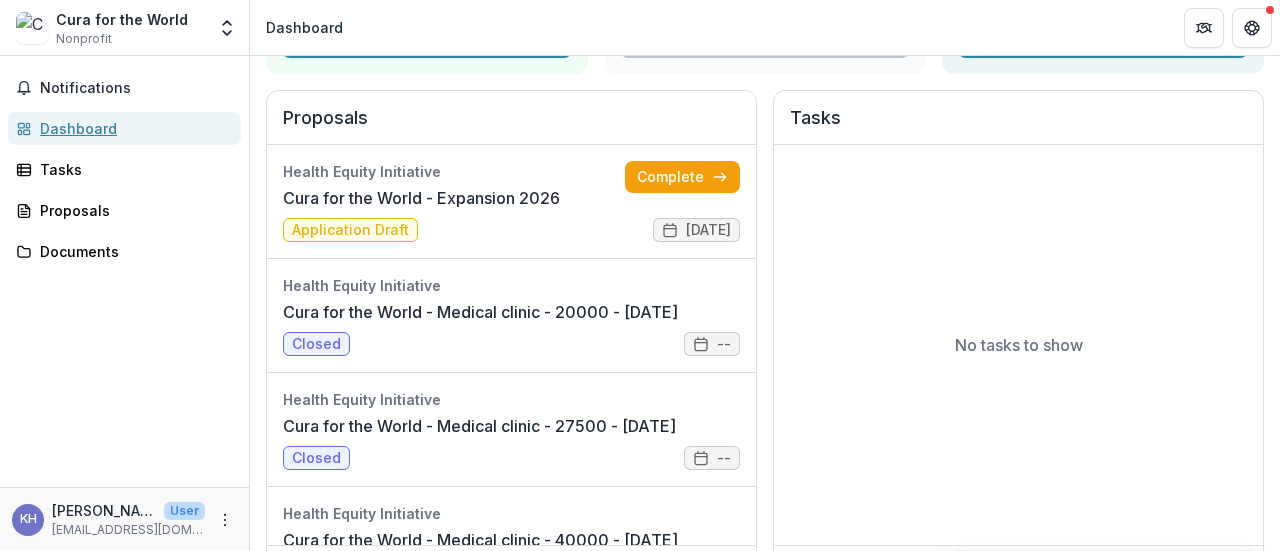 scroll, scrollTop: 264, scrollLeft: 0, axis: vertical 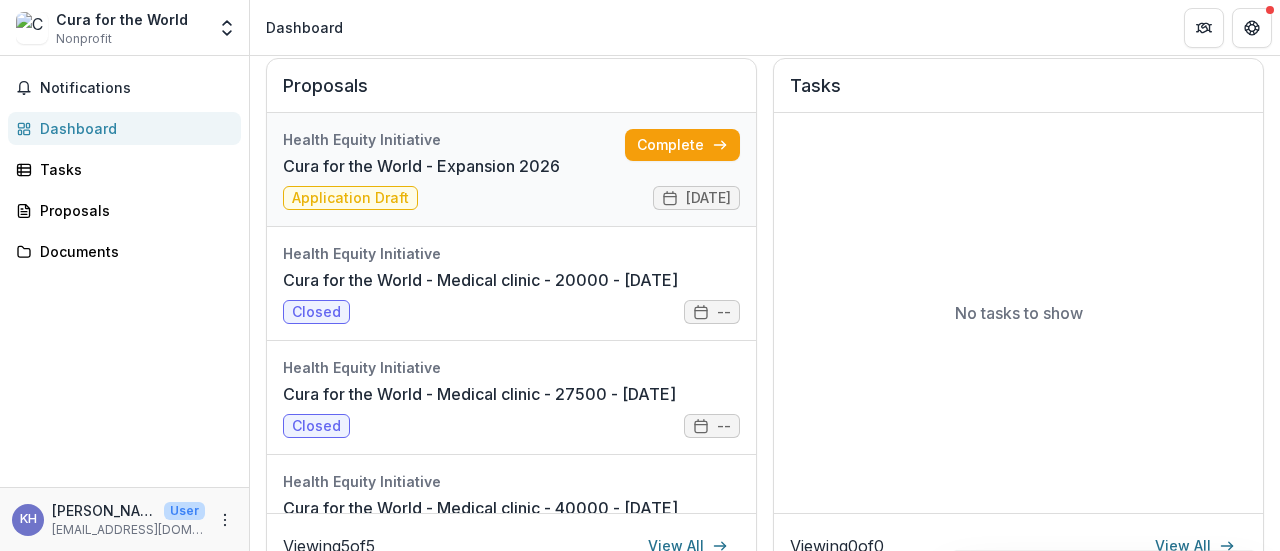 click on "Cura for the World - Expansion 2026" at bounding box center [421, 166] 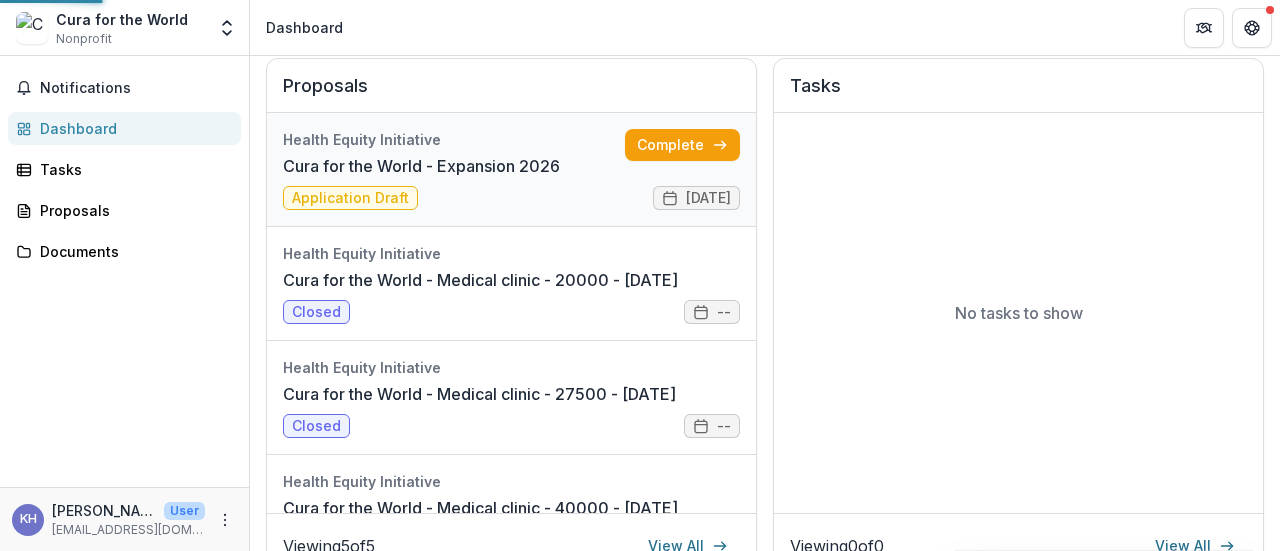 scroll, scrollTop: 0, scrollLeft: 0, axis: both 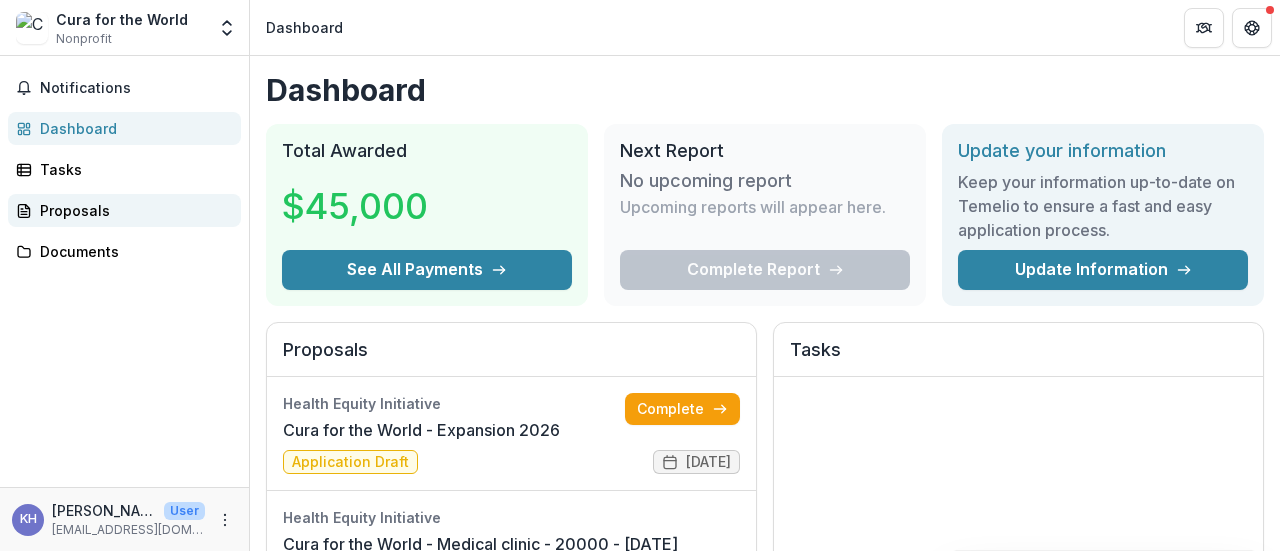 click on "Proposals" at bounding box center [132, 210] 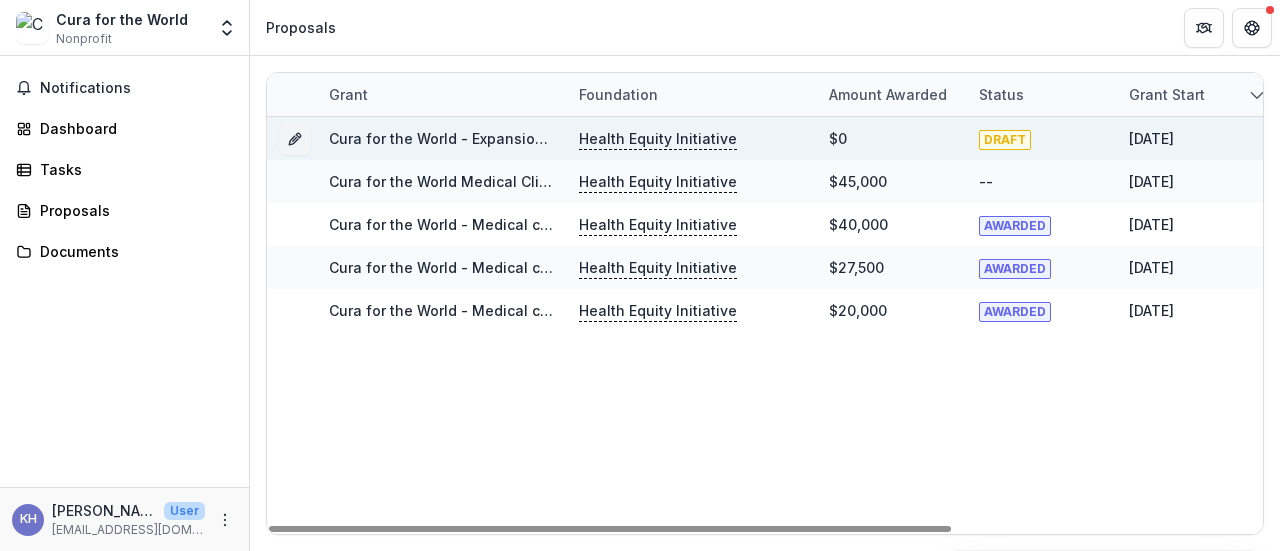click on "Cura for the World - Expansion 2026" at bounding box center [456, 138] 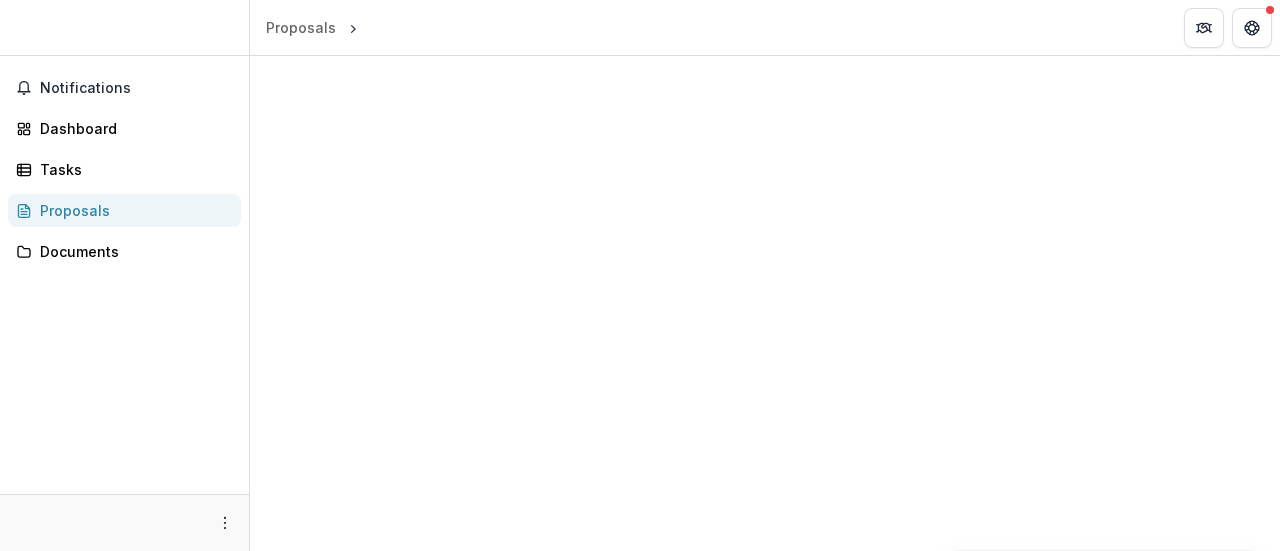 scroll, scrollTop: 0, scrollLeft: 0, axis: both 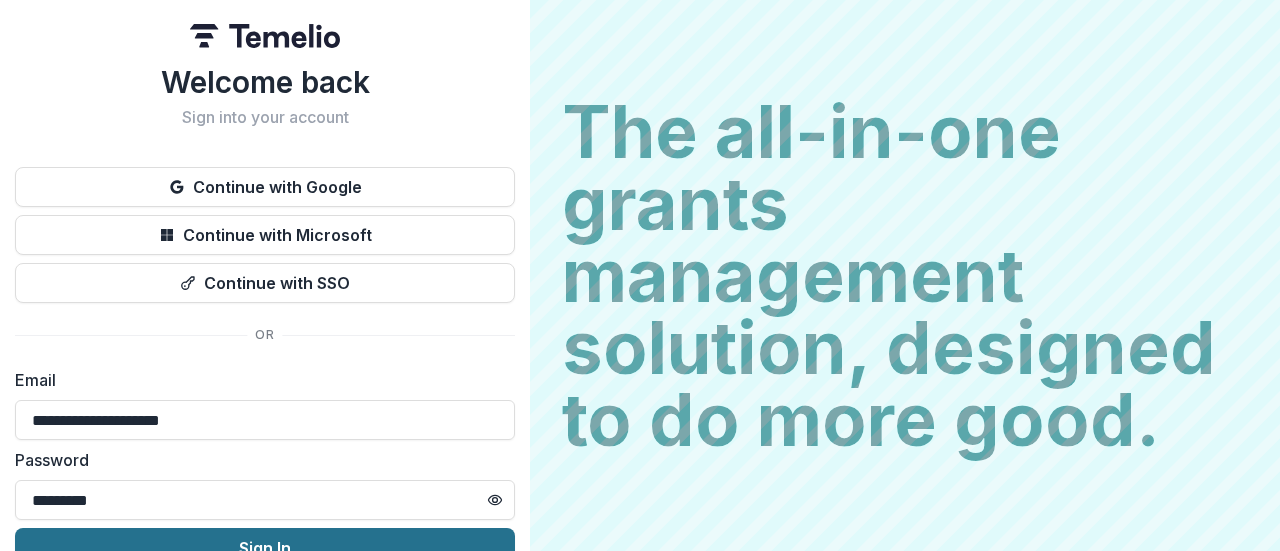 click on "Sign In" at bounding box center [265, 548] 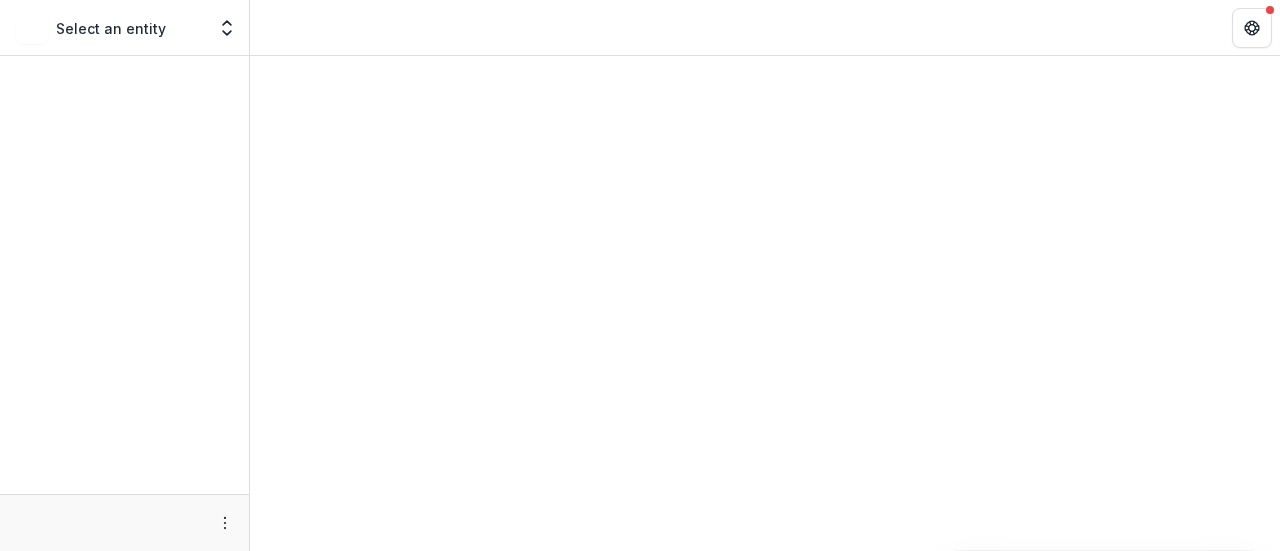 scroll, scrollTop: 0, scrollLeft: 0, axis: both 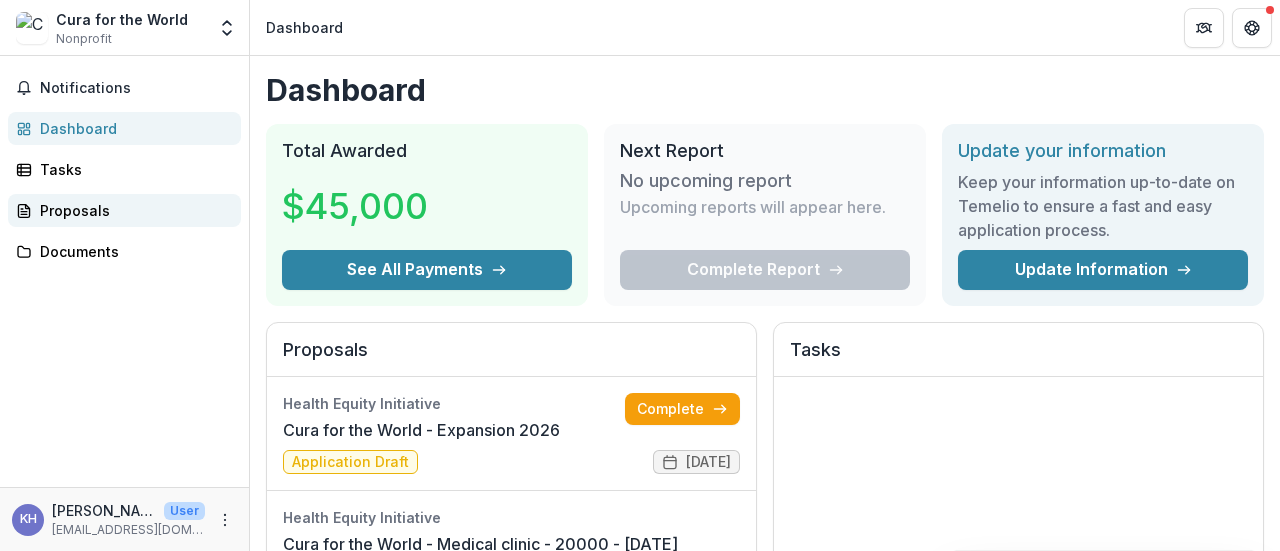 click on "Proposals" at bounding box center (132, 210) 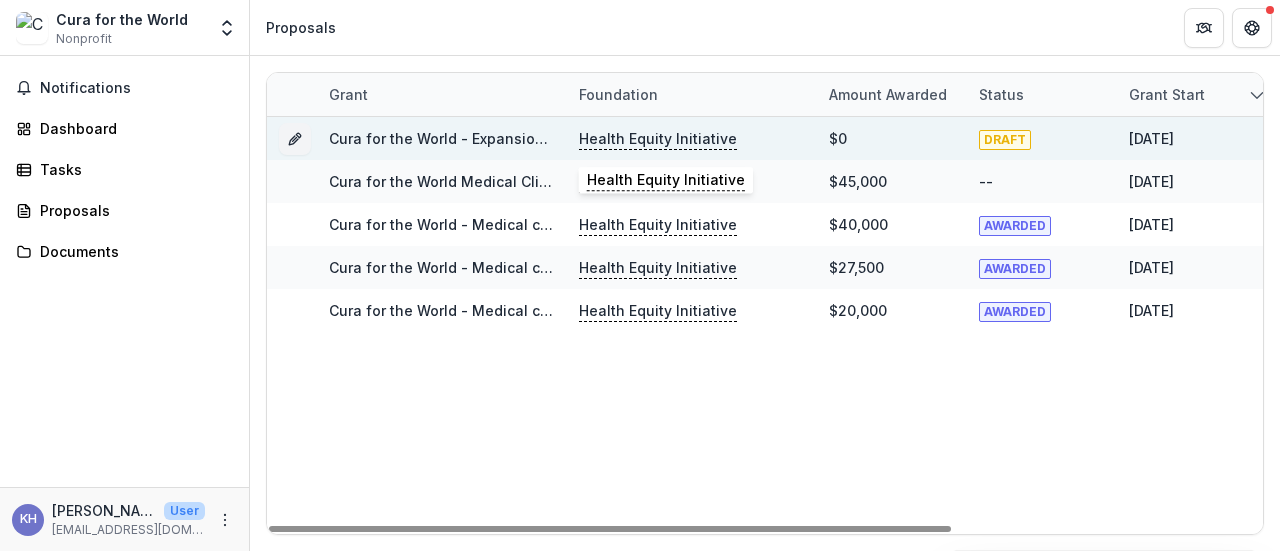 click on "Health Equity Initiative" at bounding box center [658, 139] 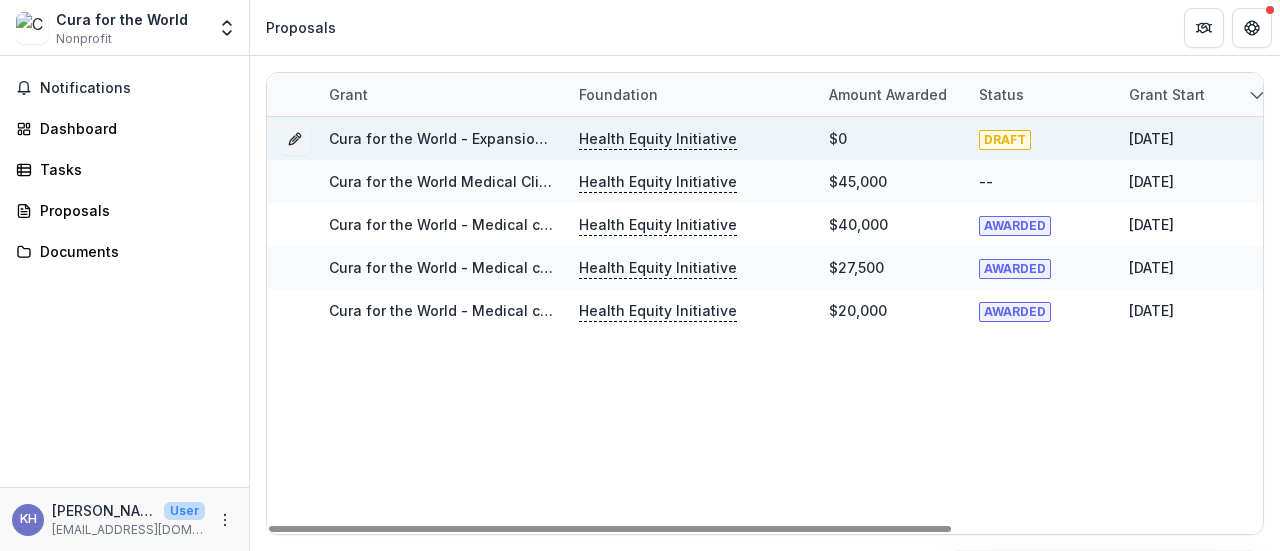 click on "Health Equity Initiative" at bounding box center [658, 139] 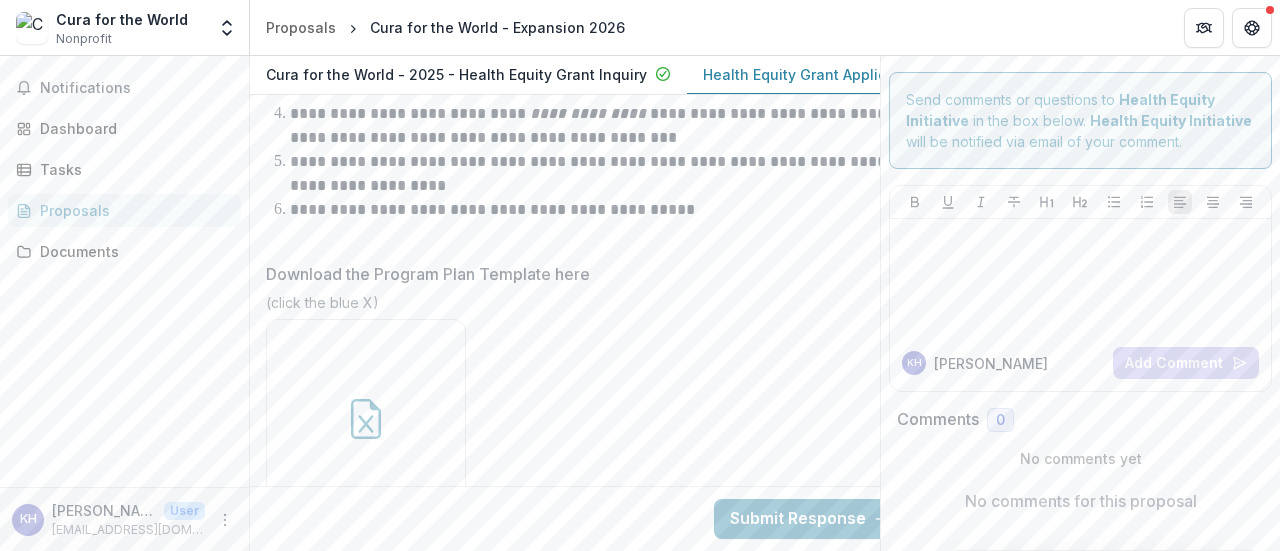 scroll, scrollTop: 6229, scrollLeft: 0, axis: vertical 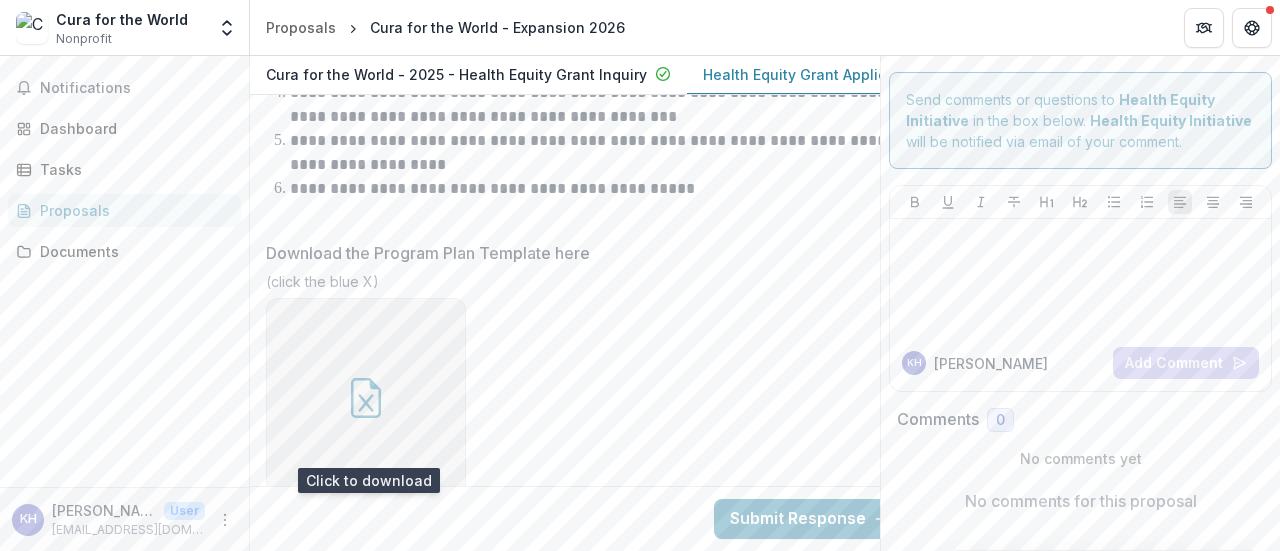 click 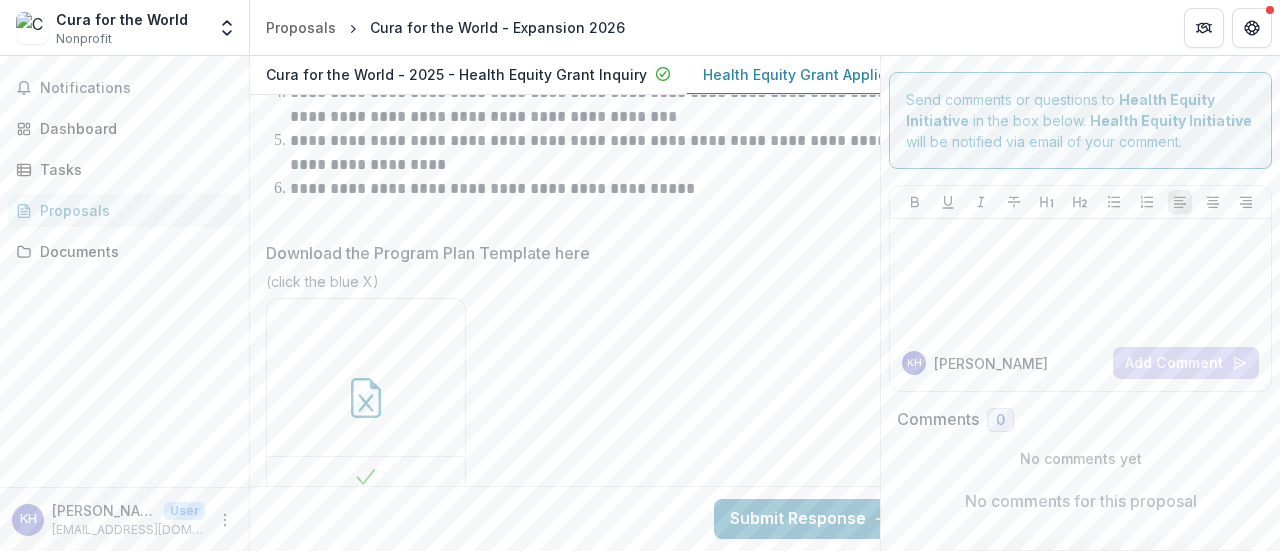 scroll, scrollTop: 0, scrollLeft: 0, axis: both 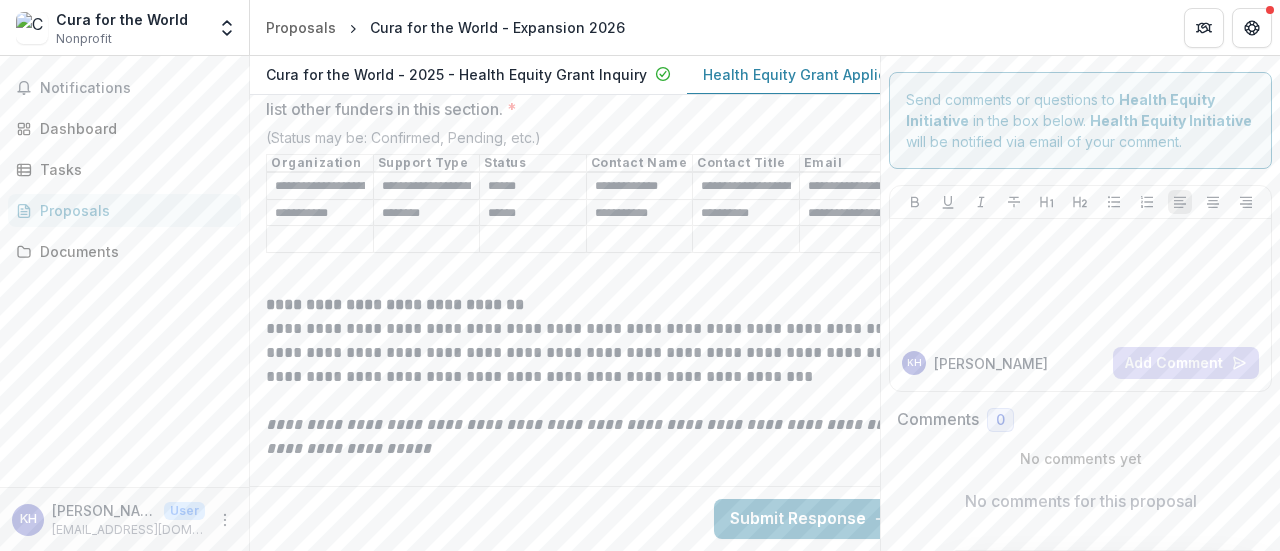 click on "**********" at bounding box center [853, 187] 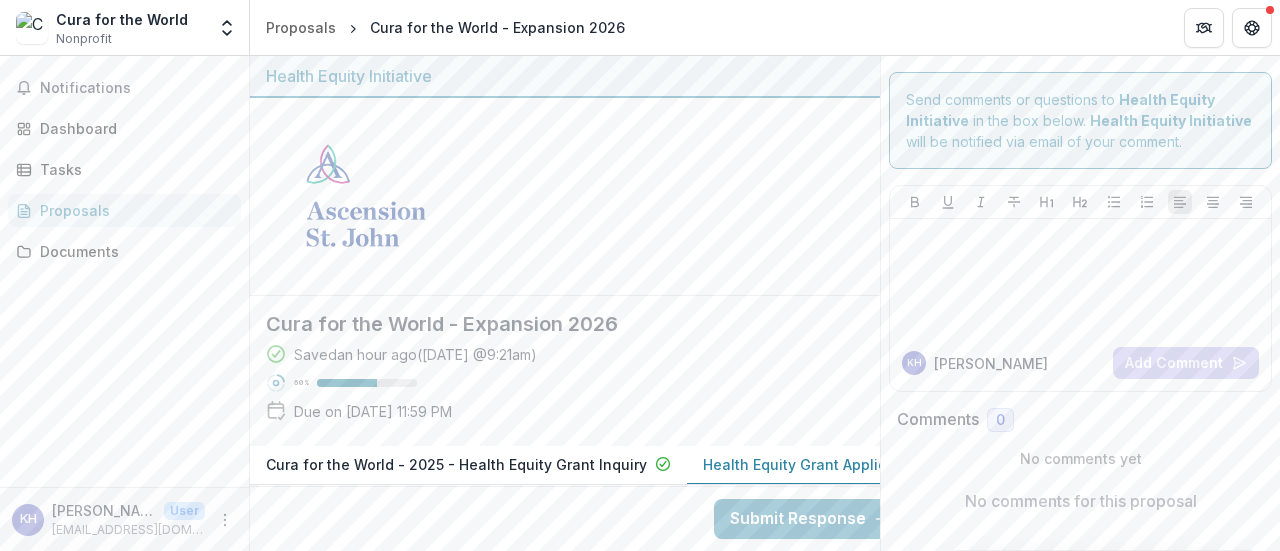 scroll, scrollTop: 0, scrollLeft: 0, axis: both 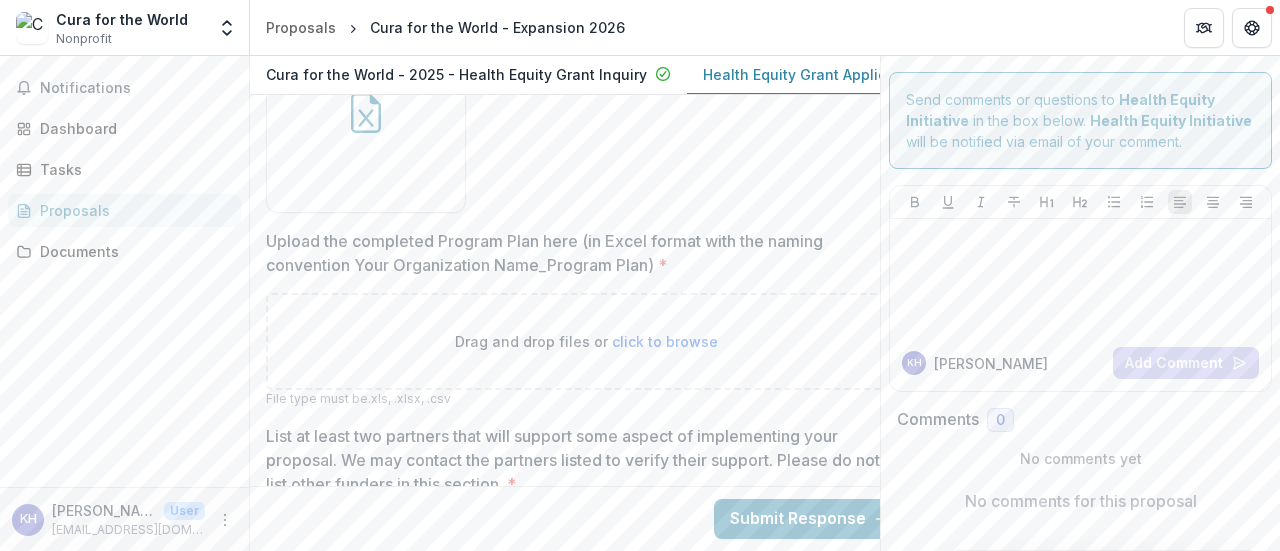 click on "click to browse" at bounding box center (665, 341) 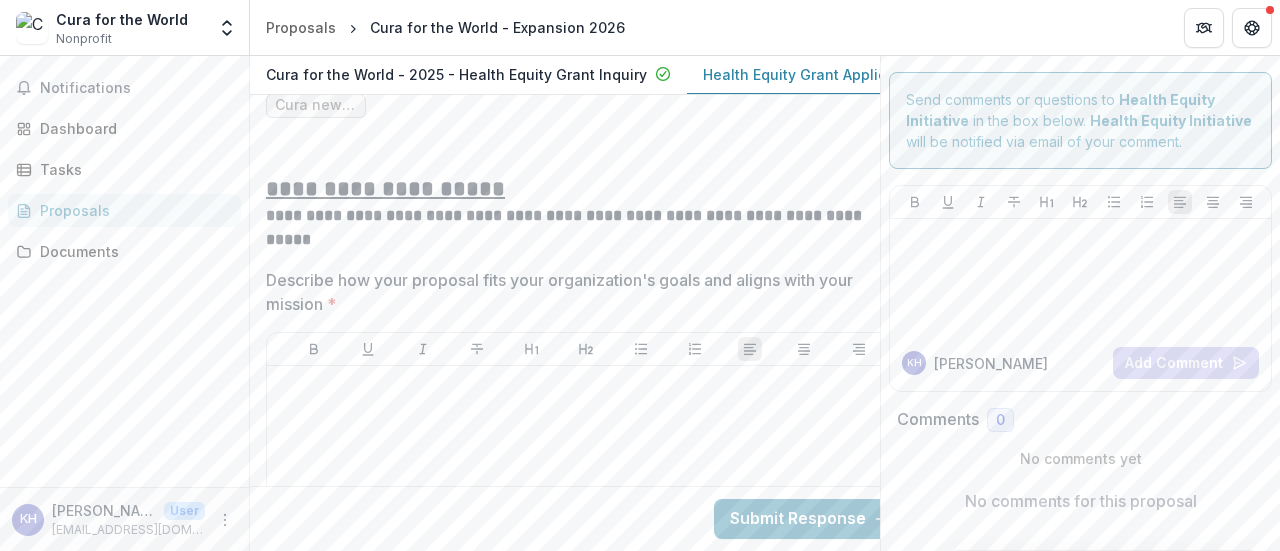 scroll, scrollTop: 5350, scrollLeft: 0, axis: vertical 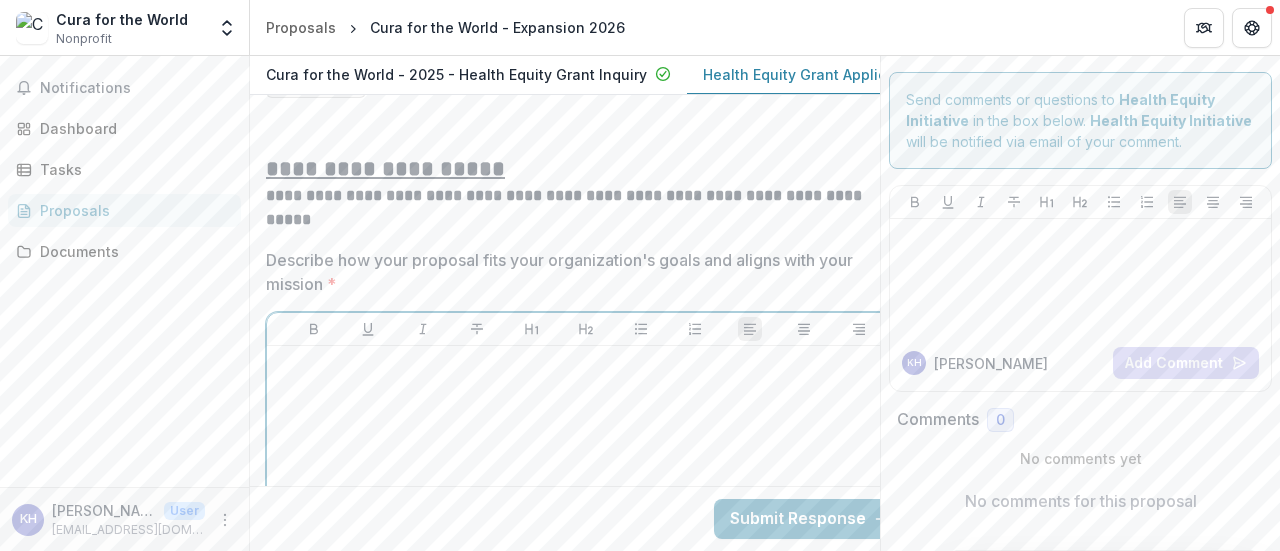 click at bounding box center [586, 504] 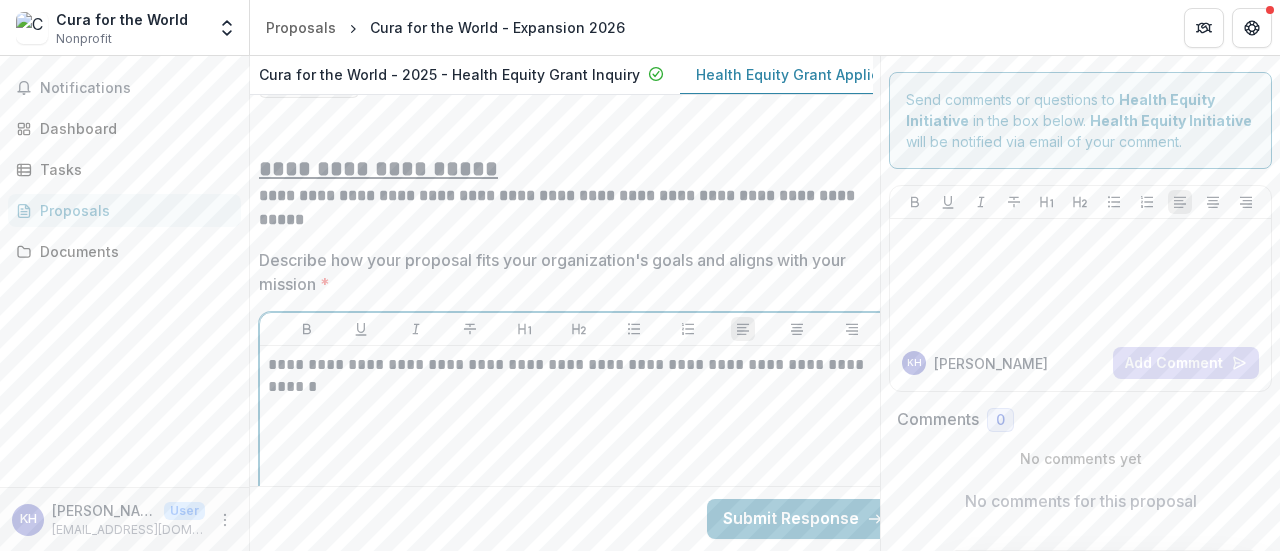 scroll, scrollTop: 5350, scrollLeft: 24, axis: both 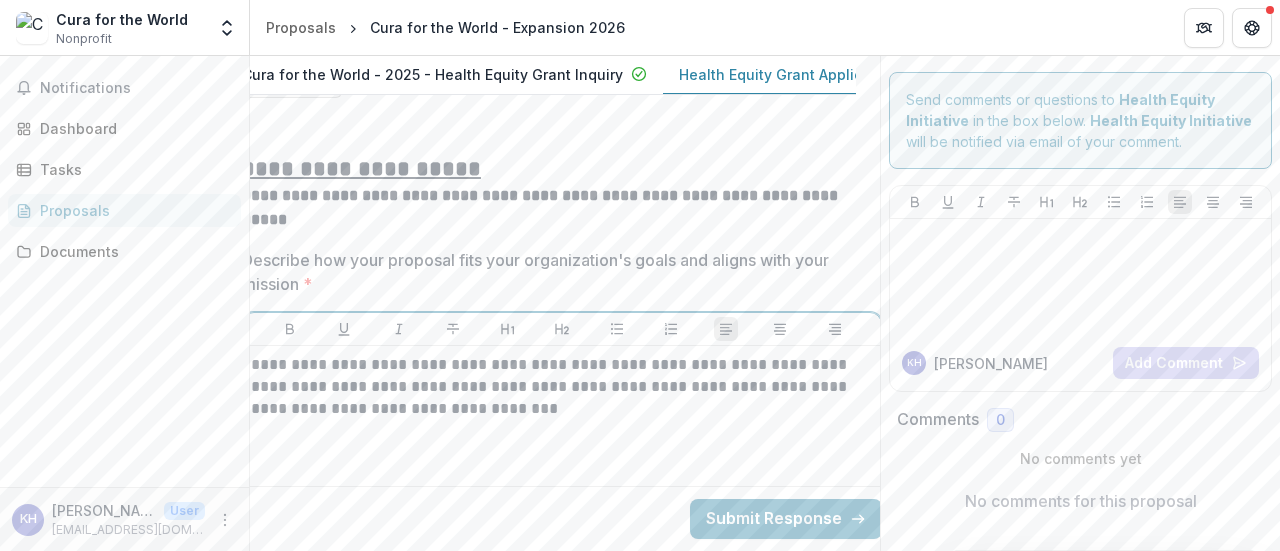 click on "**********" at bounding box center [562, 387] 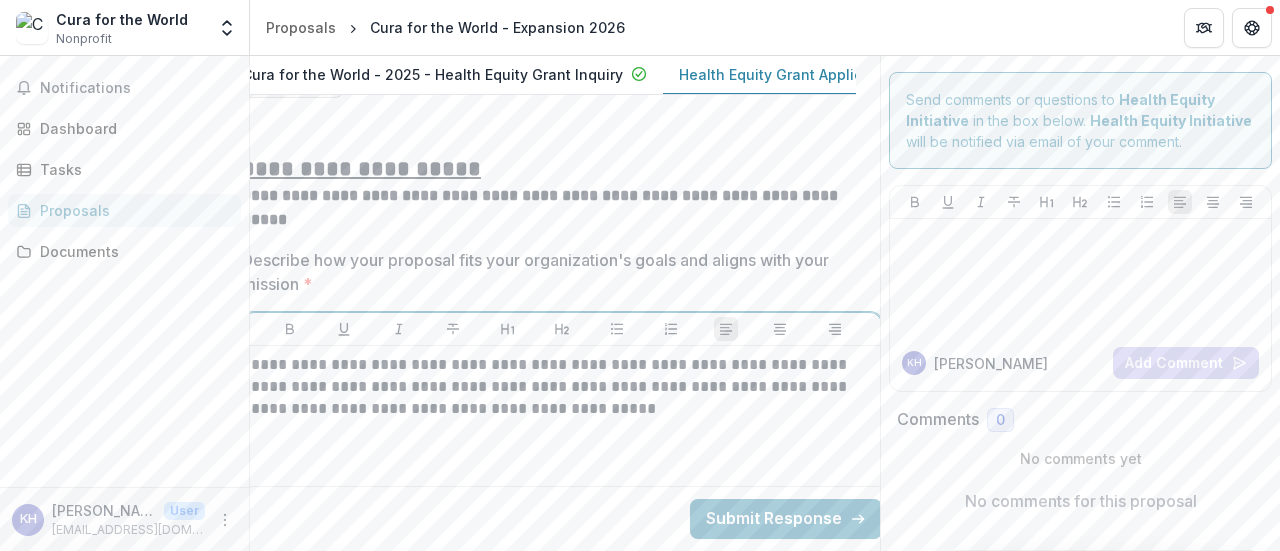 click on "**********" at bounding box center (562, 387) 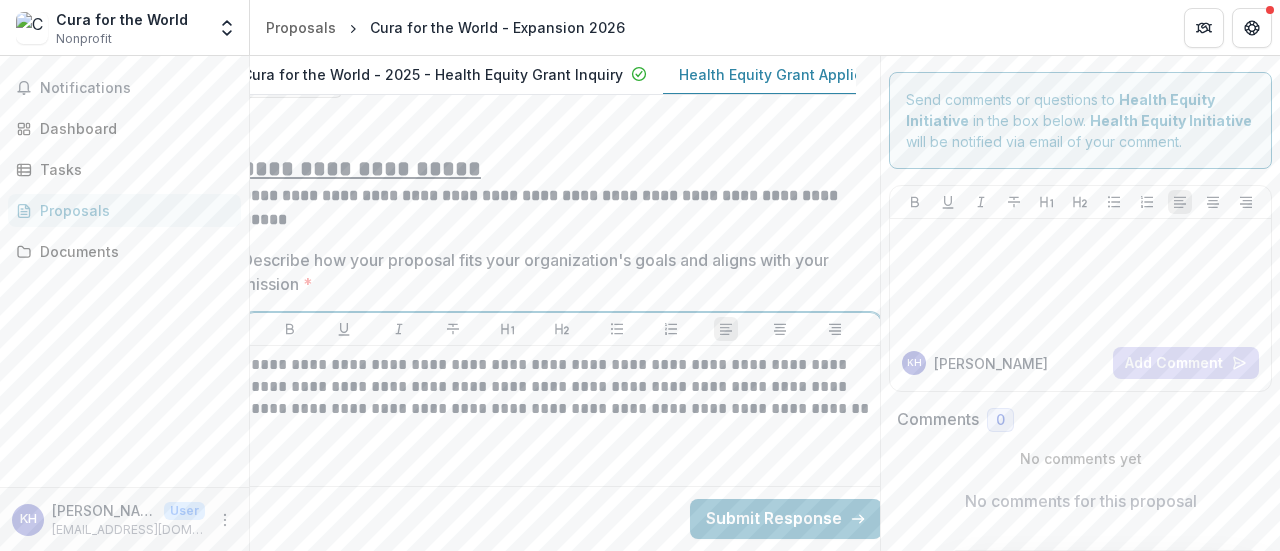 click on "**********" at bounding box center (562, 387) 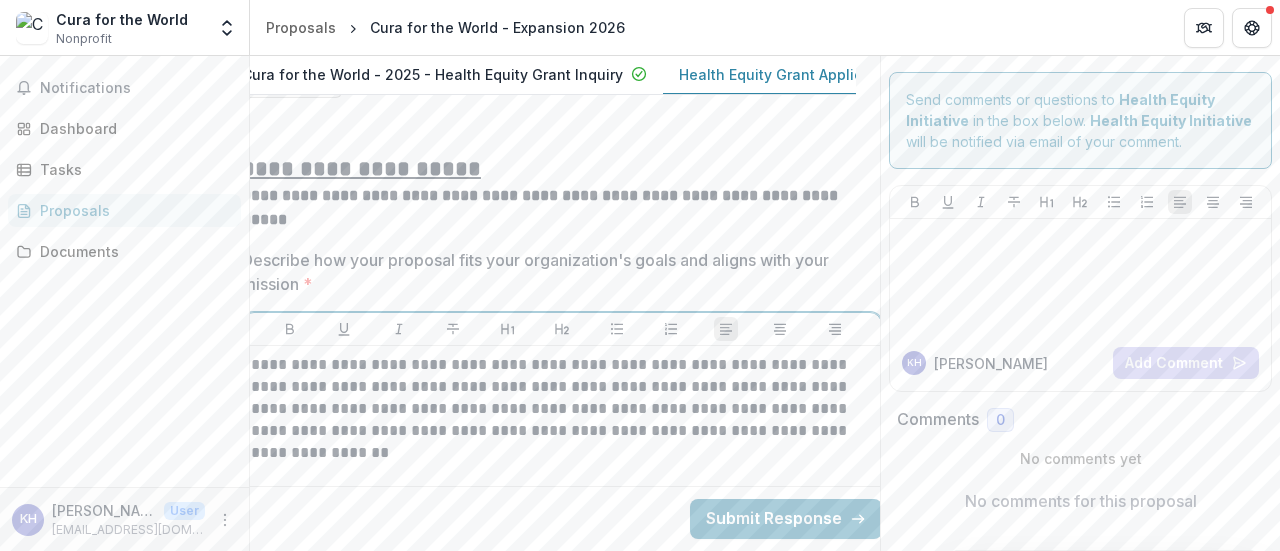 click on "**********" at bounding box center (562, 398) 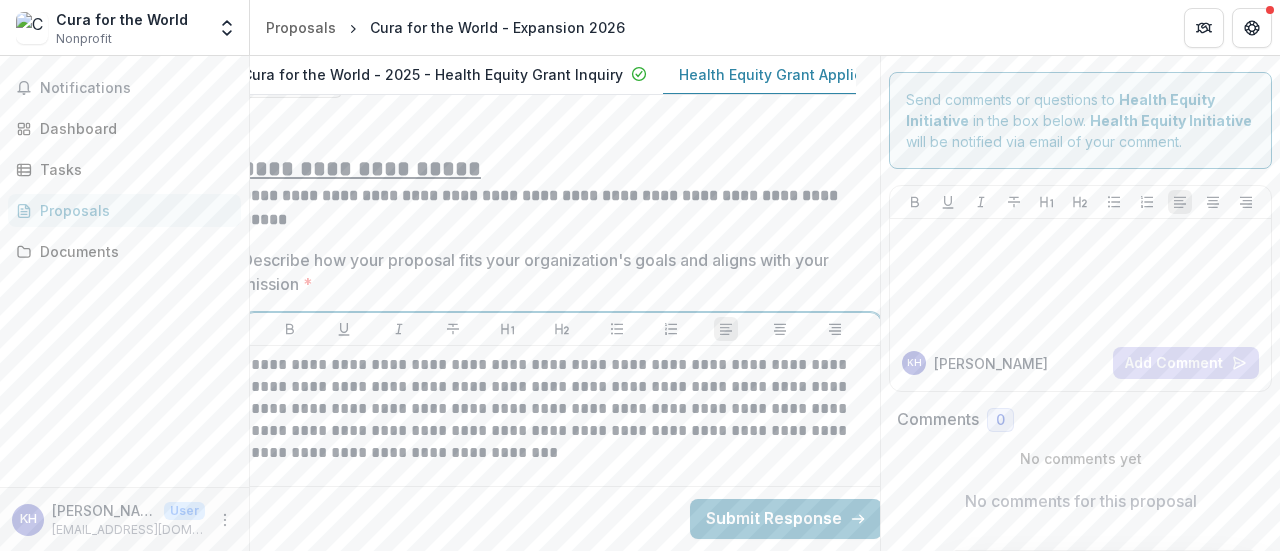 click on "**********" at bounding box center (562, 409) 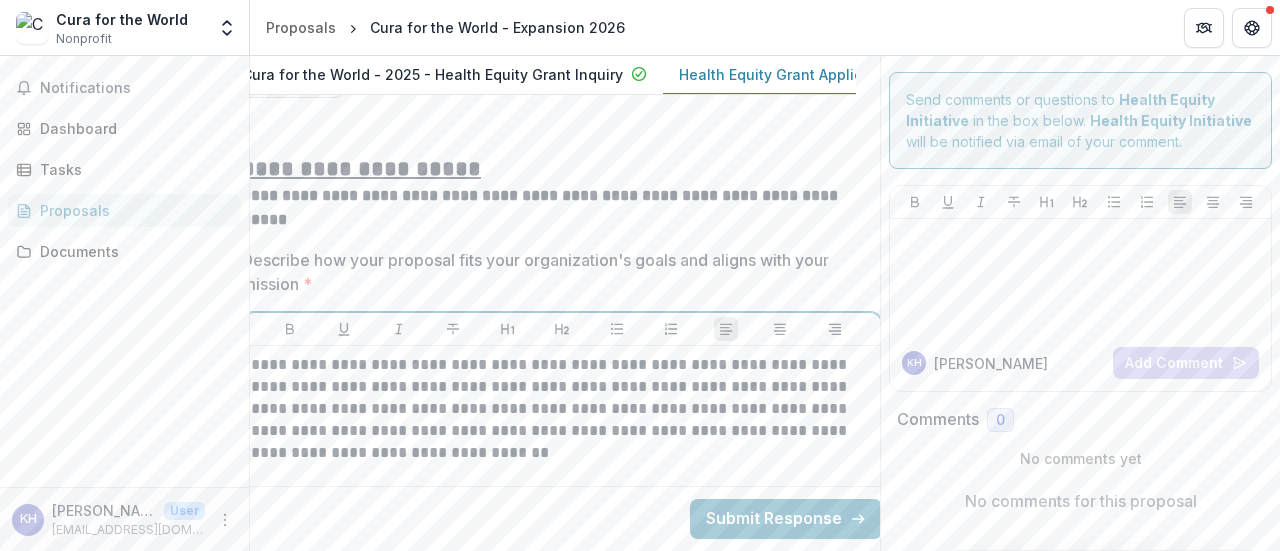 click on "**********" at bounding box center (562, 409) 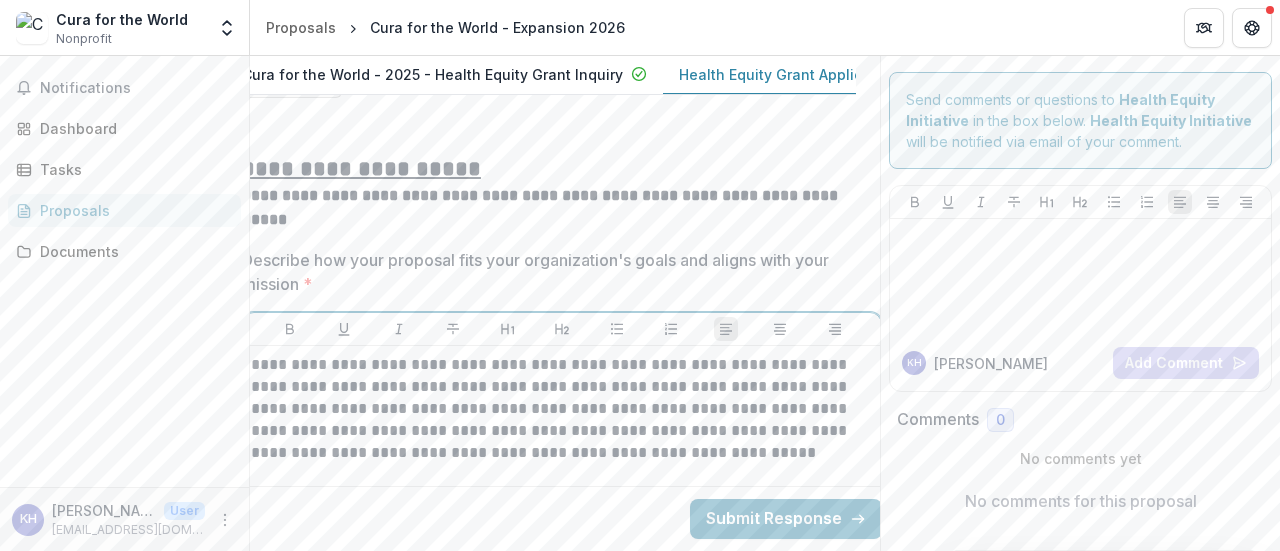 click on "**********" at bounding box center (562, 409) 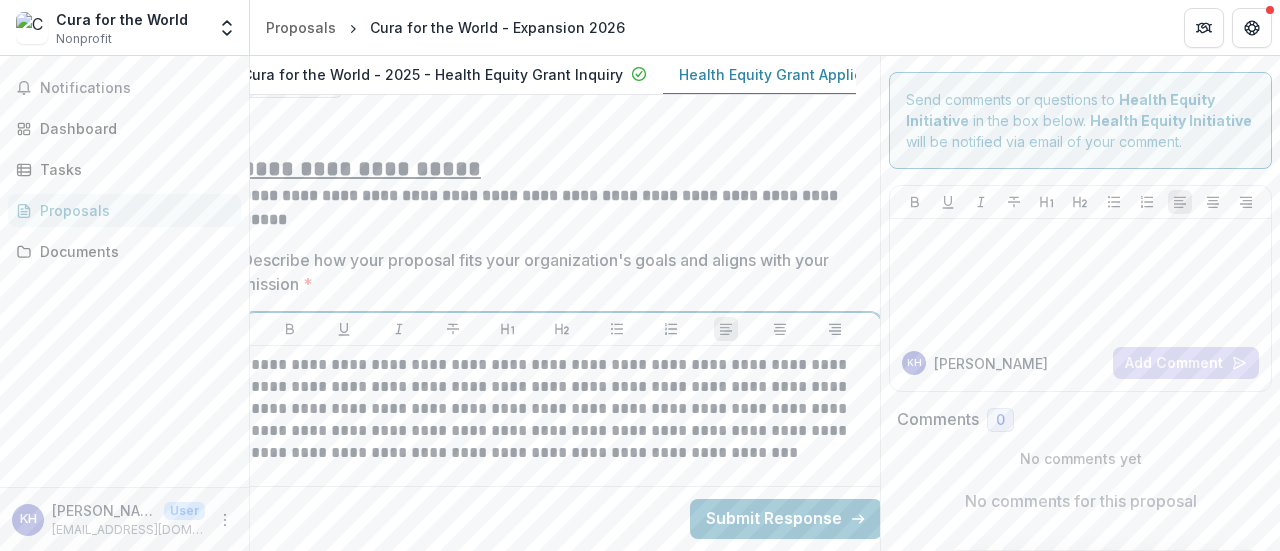 click on "**********" at bounding box center [562, 409] 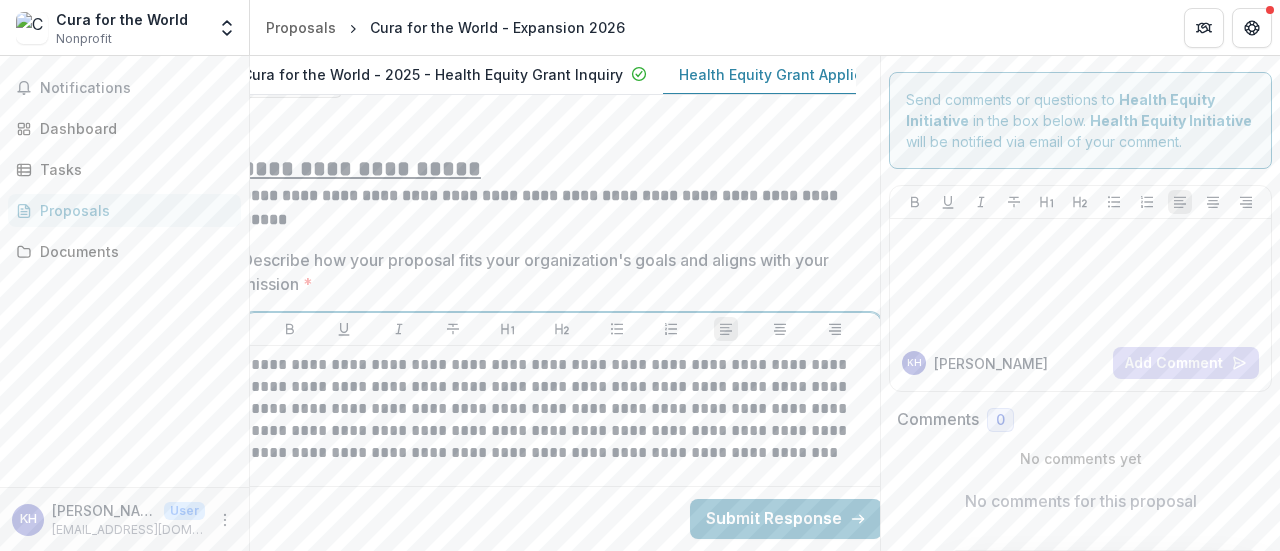 click on "**********" at bounding box center (562, 409) 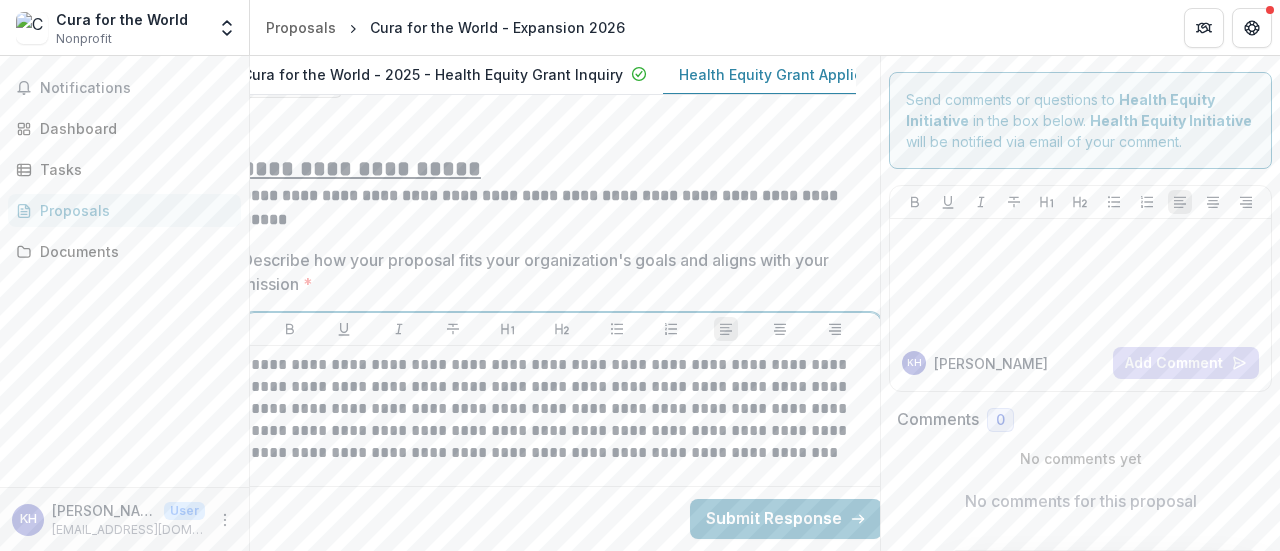 click on "**********" at bounding box center [562, 409] 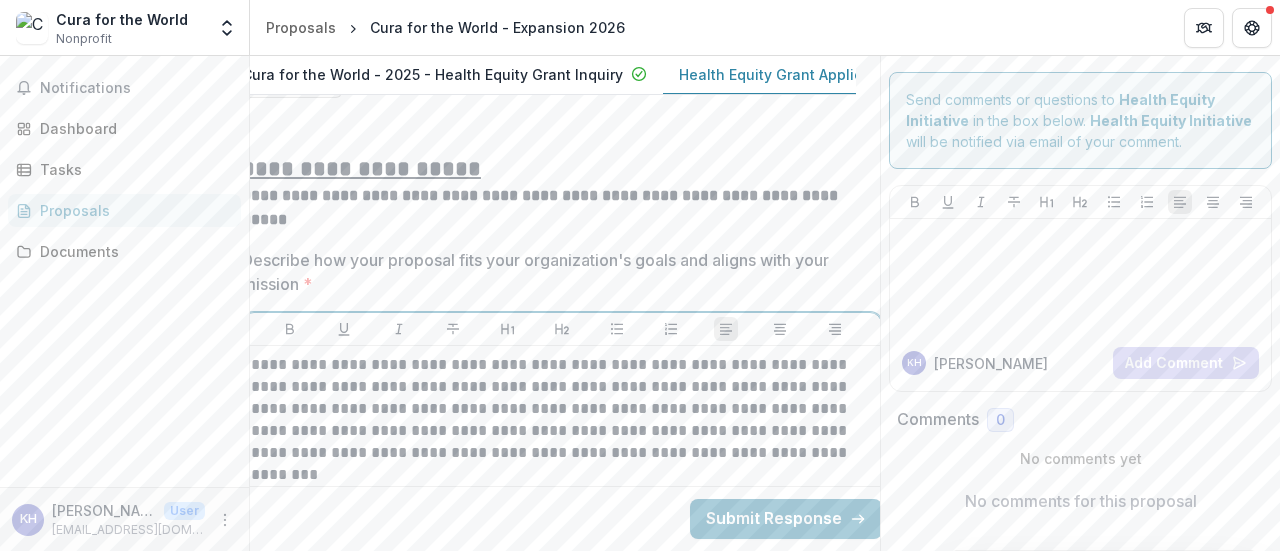 click on "**********" at bounding box center [562, 409] 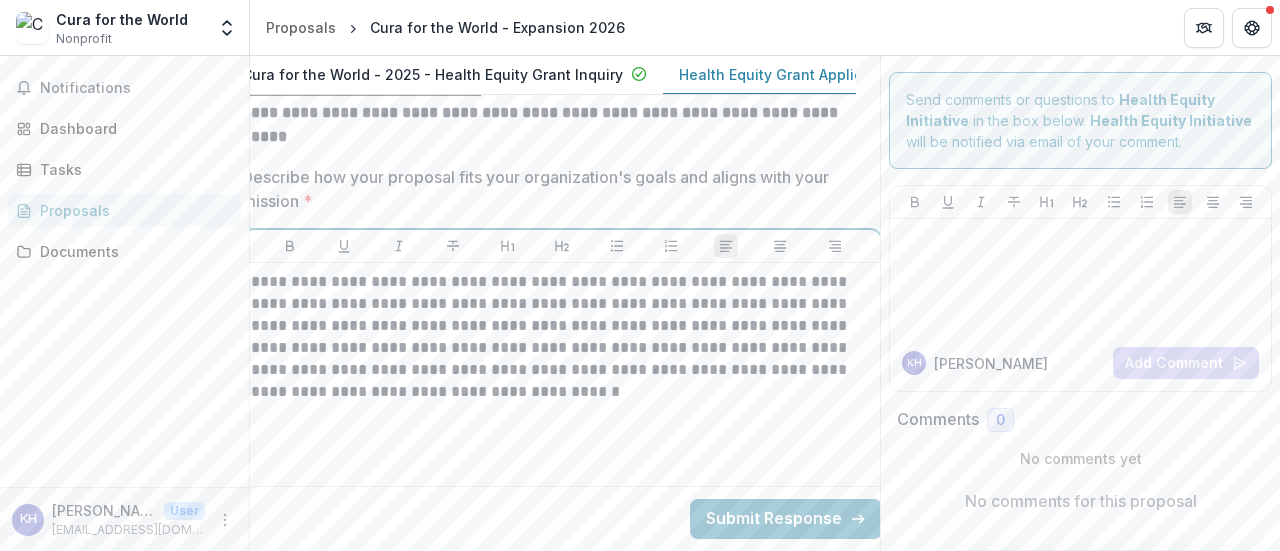 scroll, scrollTop: 5434, scrollLeft: 24, axis: both 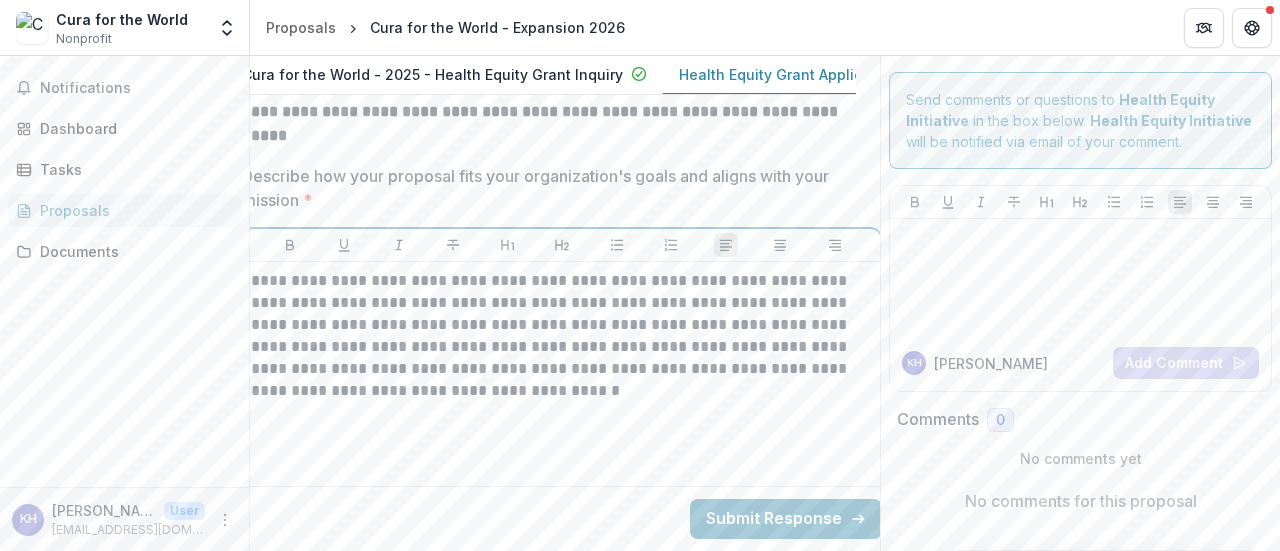 click on "**********" at bounding box center [562, 336] 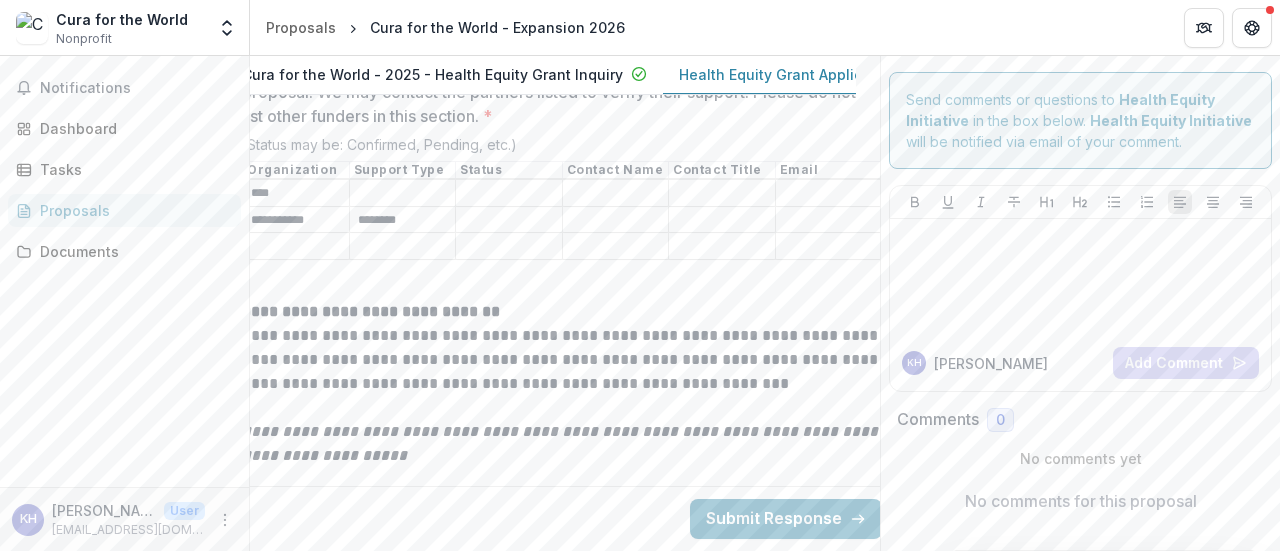 scroll, scrollTop: 6891, scrollLeft: 24, axis: both 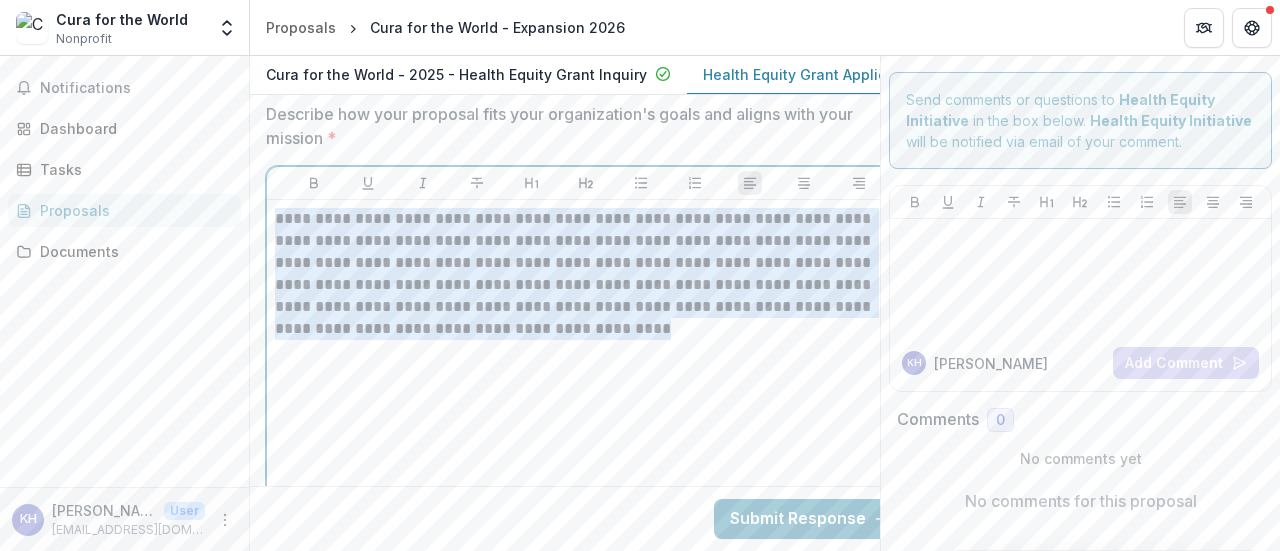 drag, startPoint x: 277, startPoint y: 181, endPoint x: 498, endPoint y: 324, distance: 263.22995 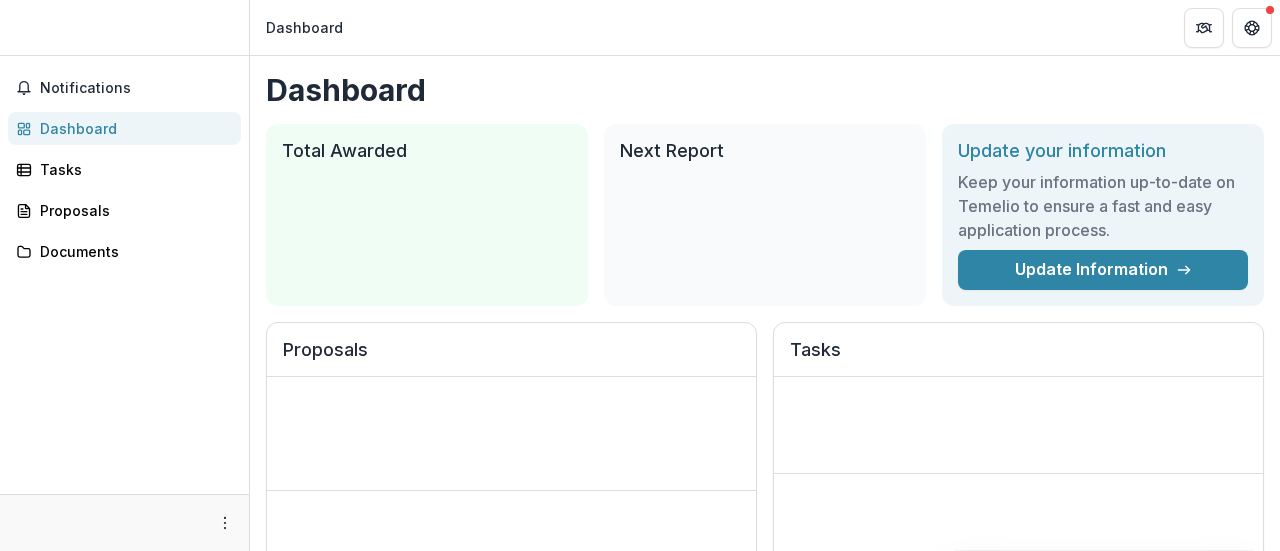 scroll, scrollTop: 0, scrollLeft: 0, axis: both 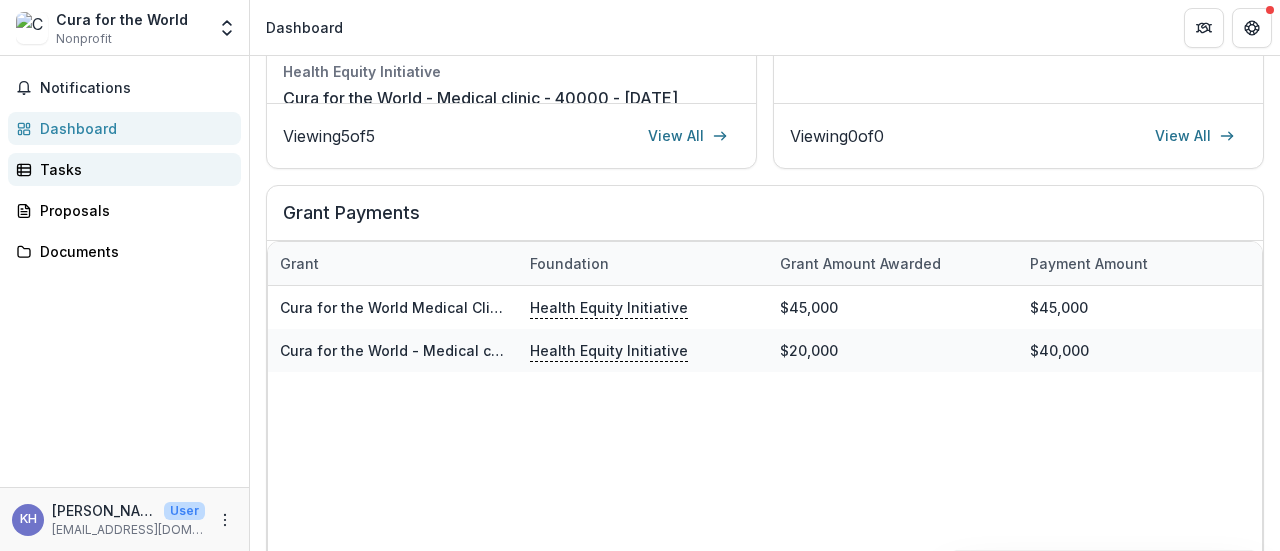 click on "Tasks" at bounding box center [132, 169] 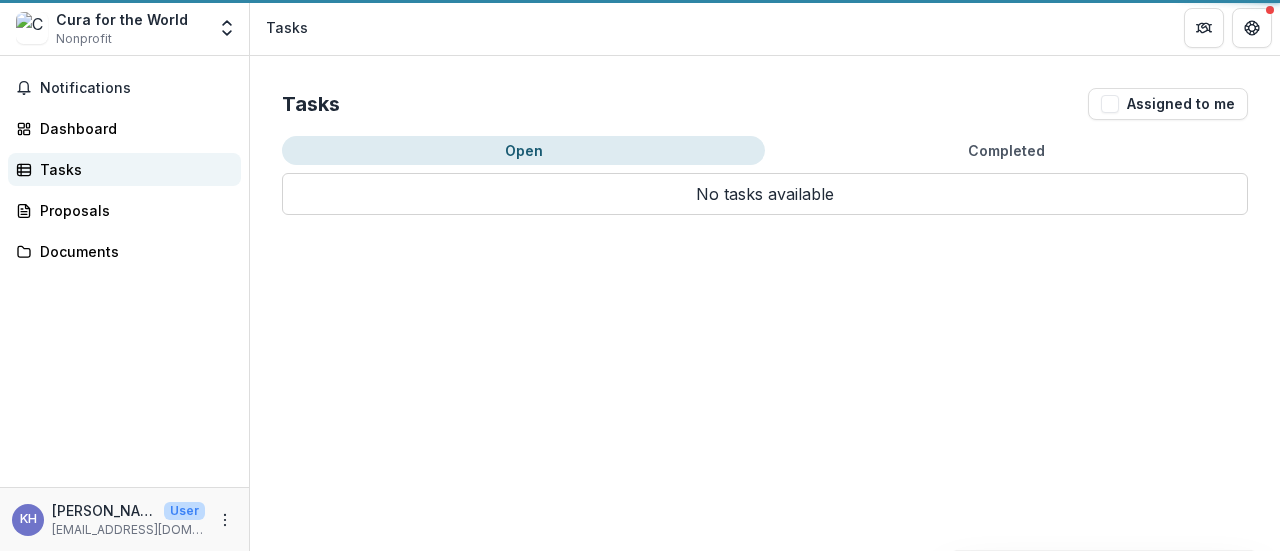 scroll, scrollTop: 0, scrollLeft: 0, axis: both 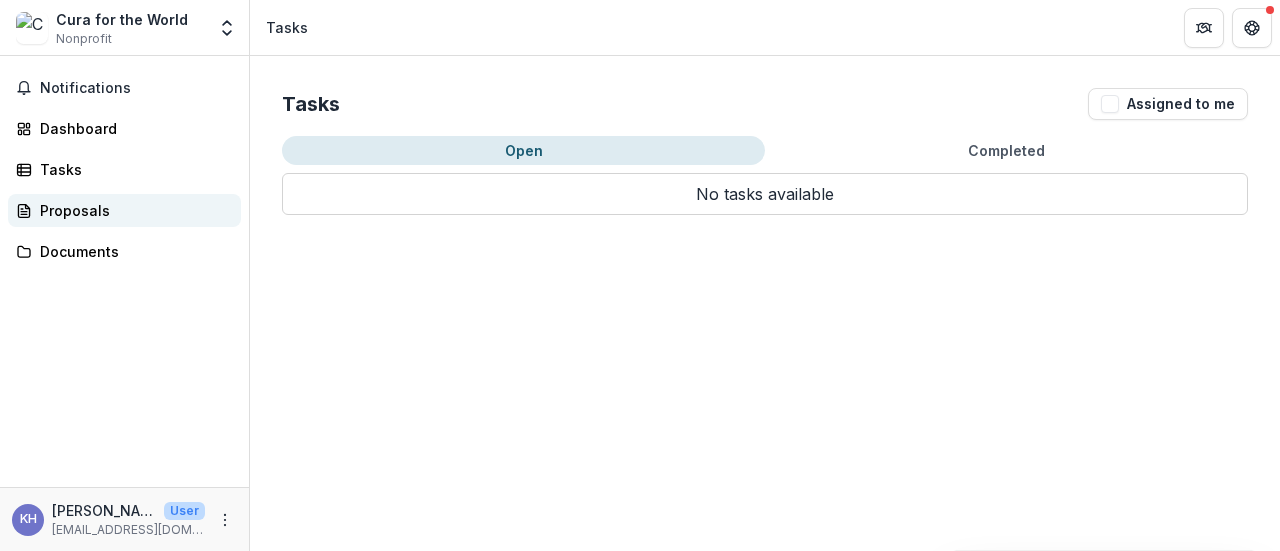 click on "Proposals" at bounding box center [132, 210] 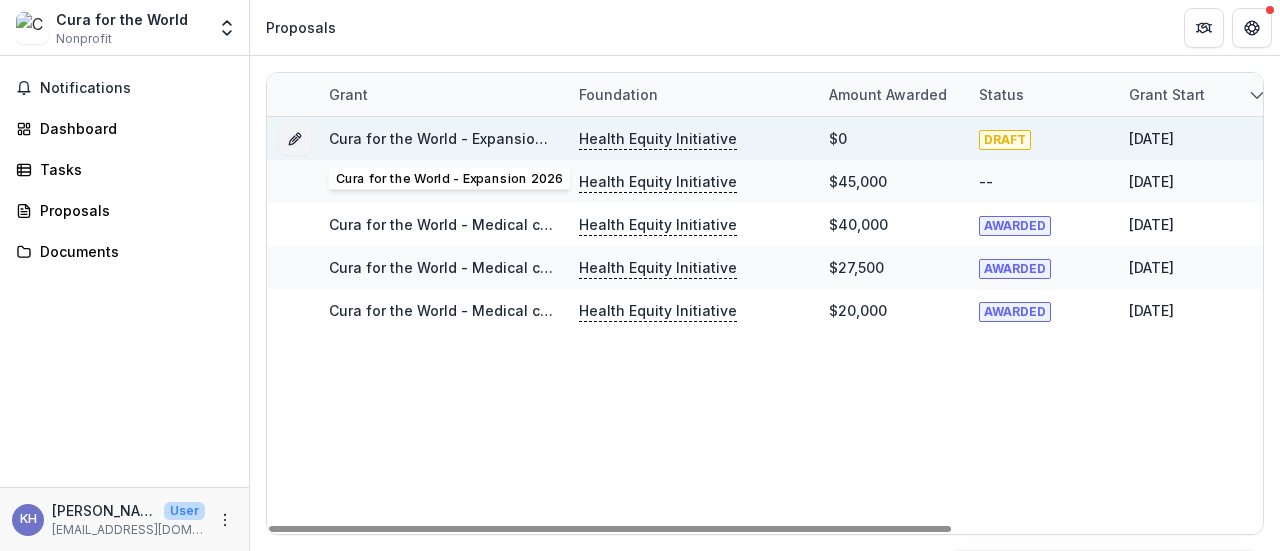 click on "Cura for the World - Expansion 2026" at bounding box center [456, 138] 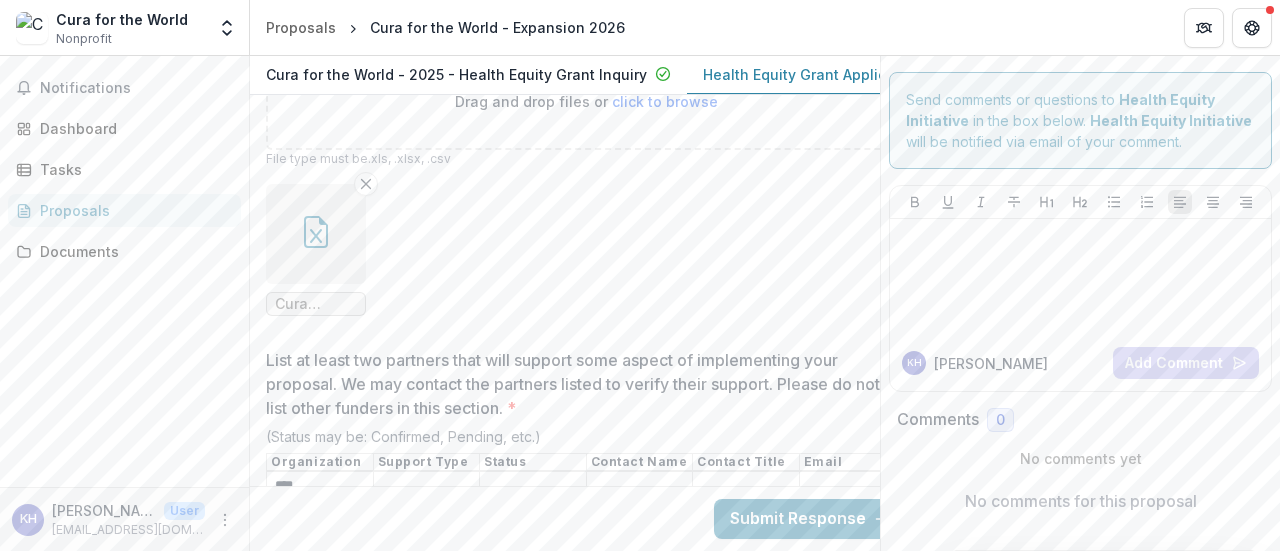 scroll, scrollTop: 6786, scrollLeft: 0, axis: vertical 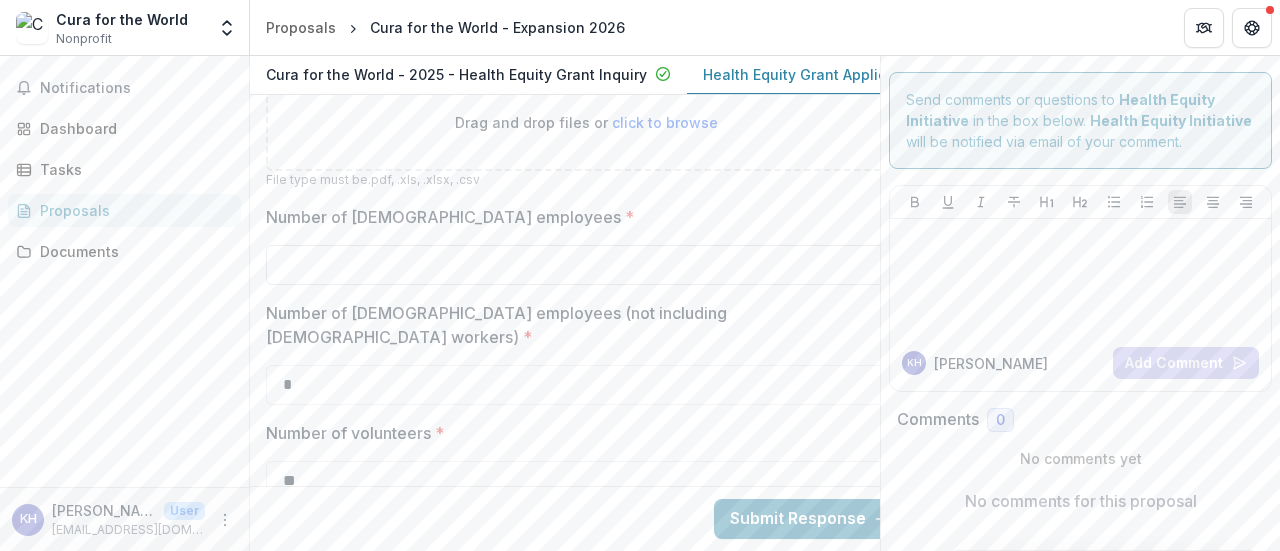 click on "Number of [DEMOGRAPHIC_DATA] employees *" at bounding box center [586, 265] 